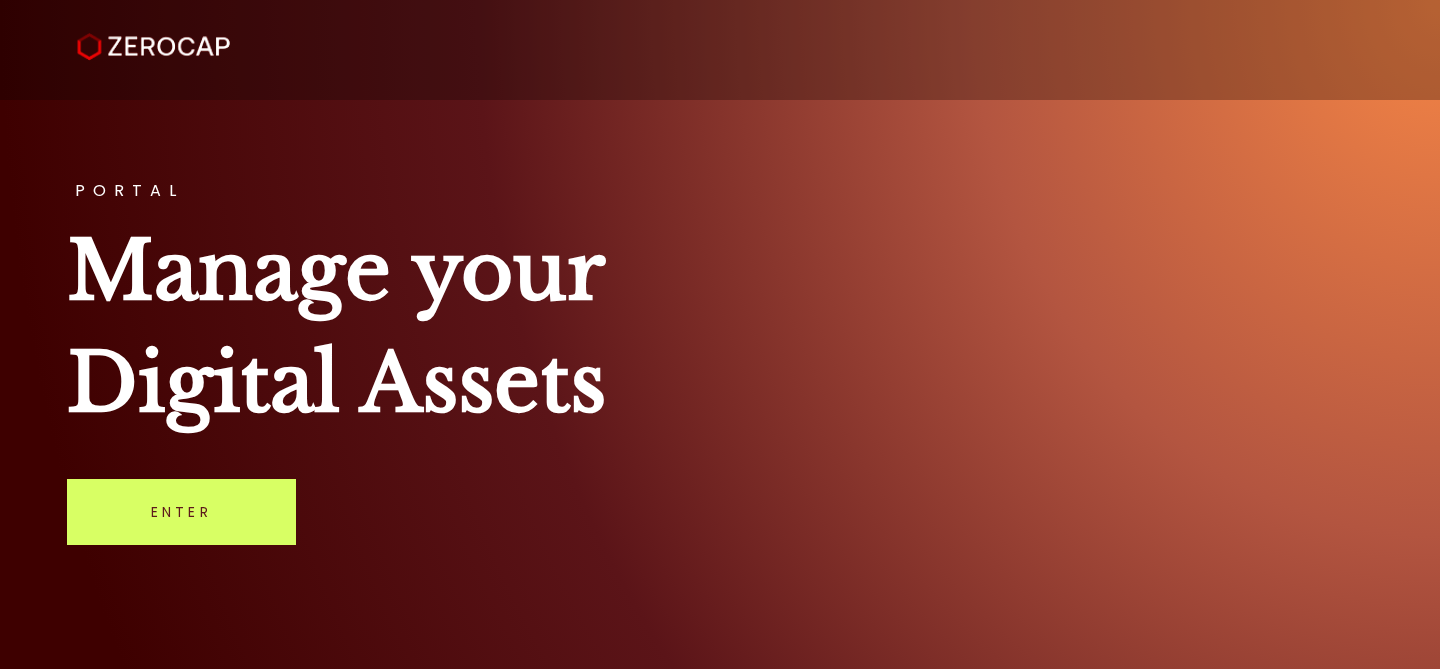scroll, scrollTop: 0, scrollLeft: 0, axis: both 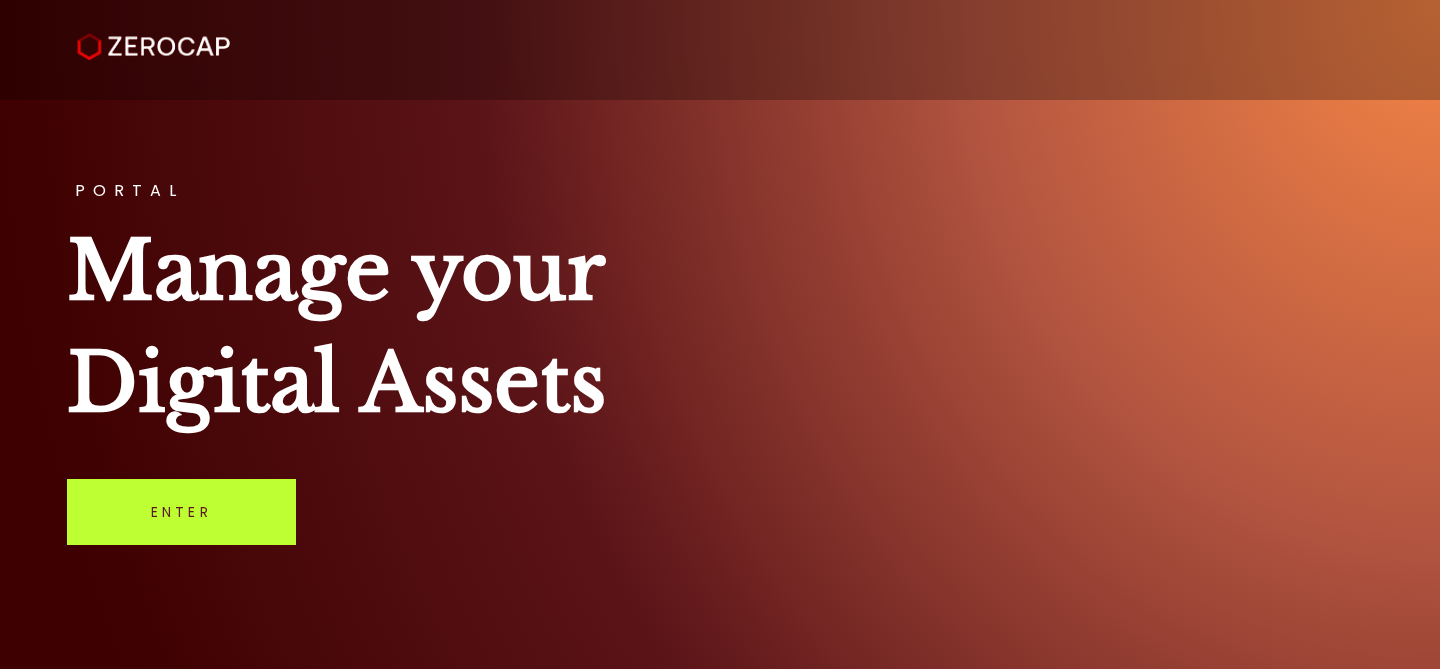 click on "Enter" at bounding box center [181, 512] 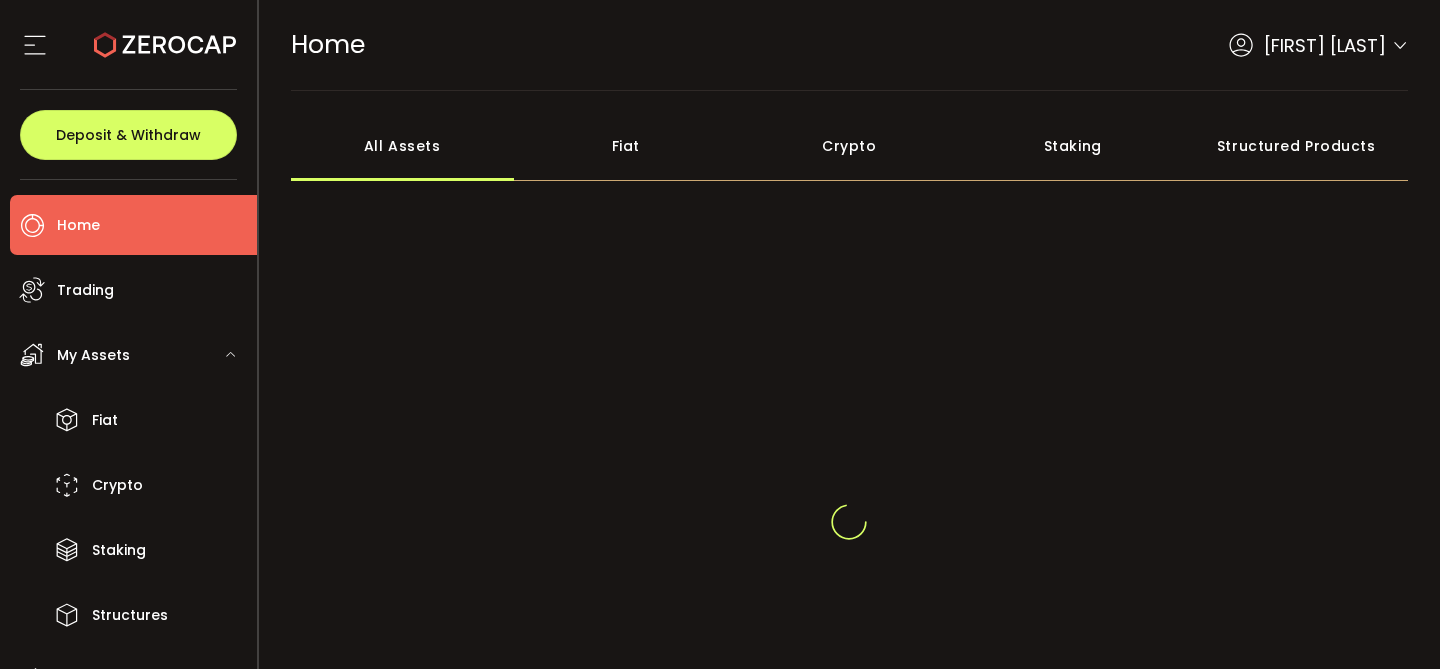 scroll, scrollTop: 0, scrollLeft: 0, axis: both 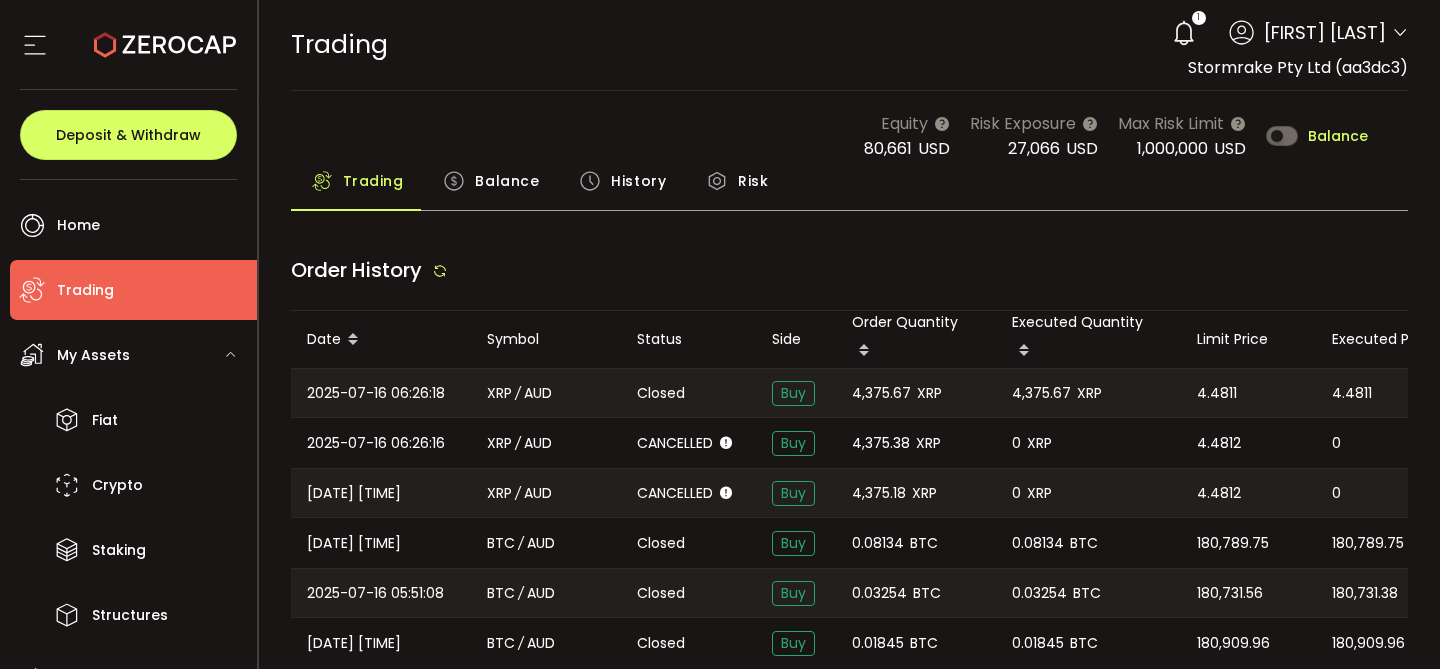 type on "***" 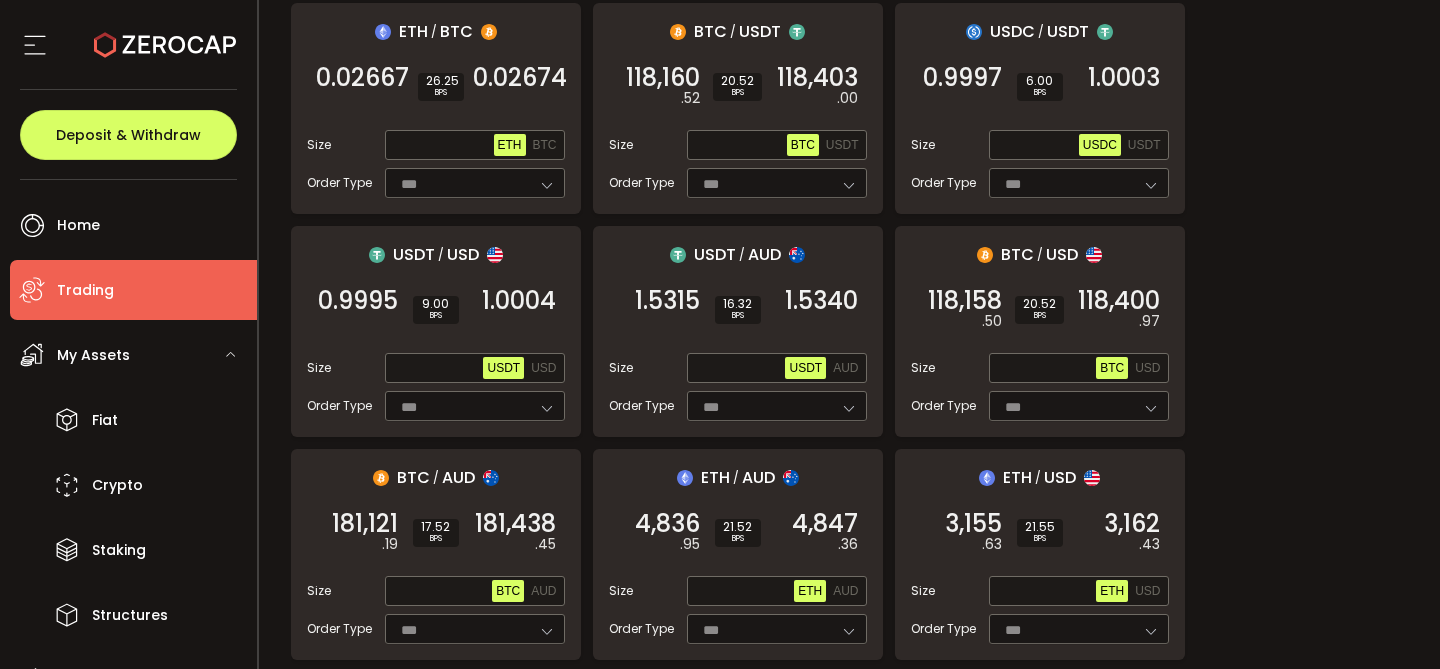 scroll, scrollTop: 0, scrollLeft: 0, axis: both 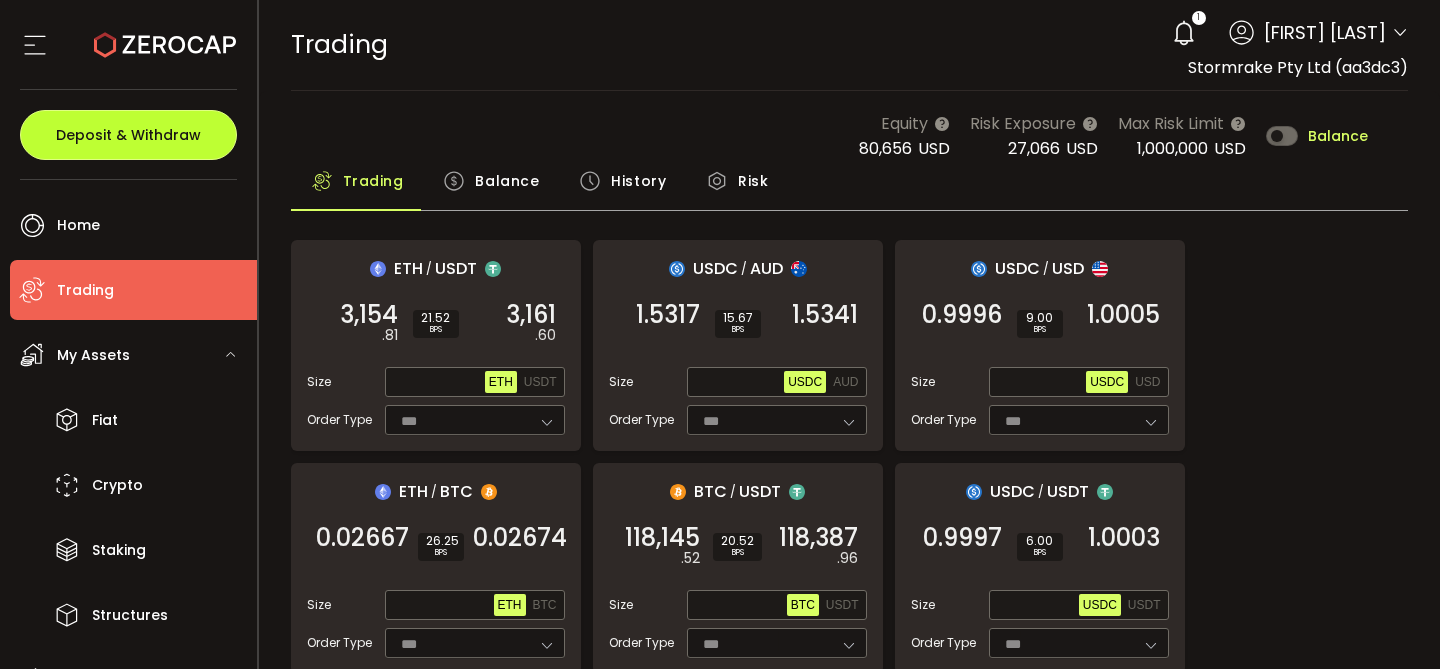 click on "Deposit & Withdraw" at bounding box center (128, 135) 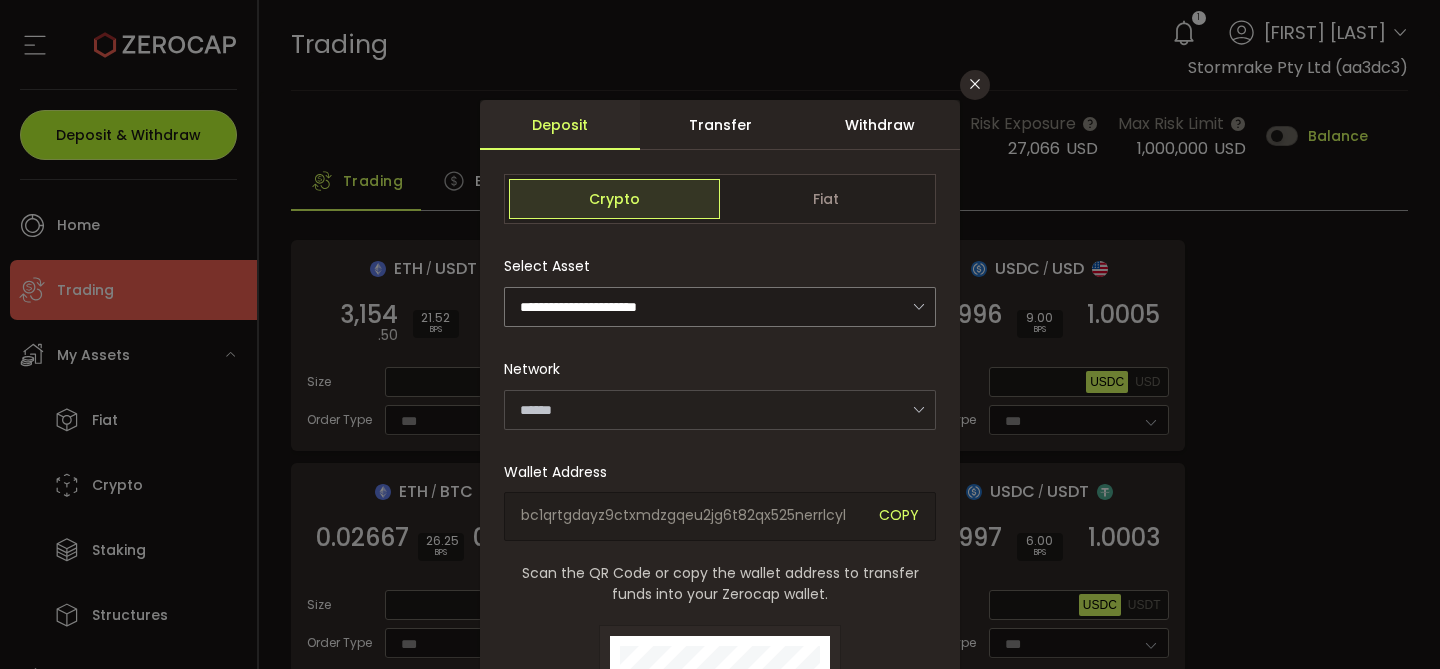 type on "*******" 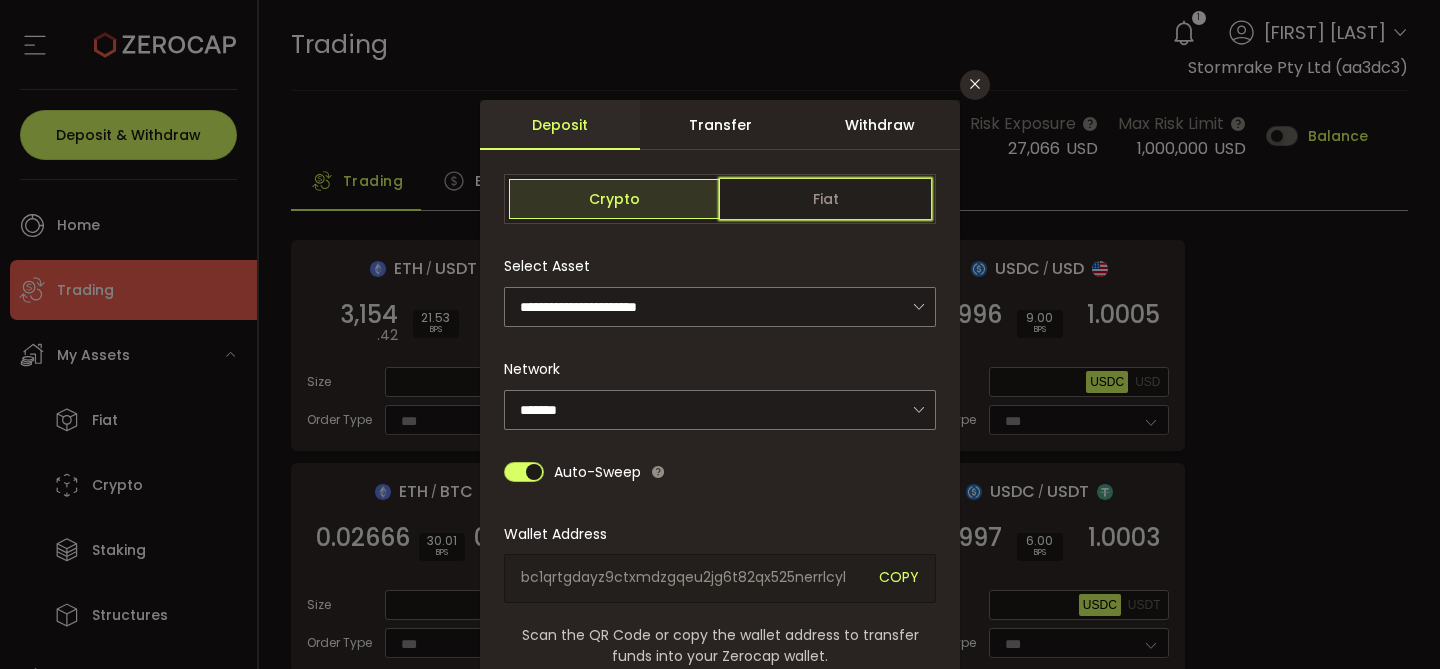 click on "Fiat" at bounding box center (825, 199) 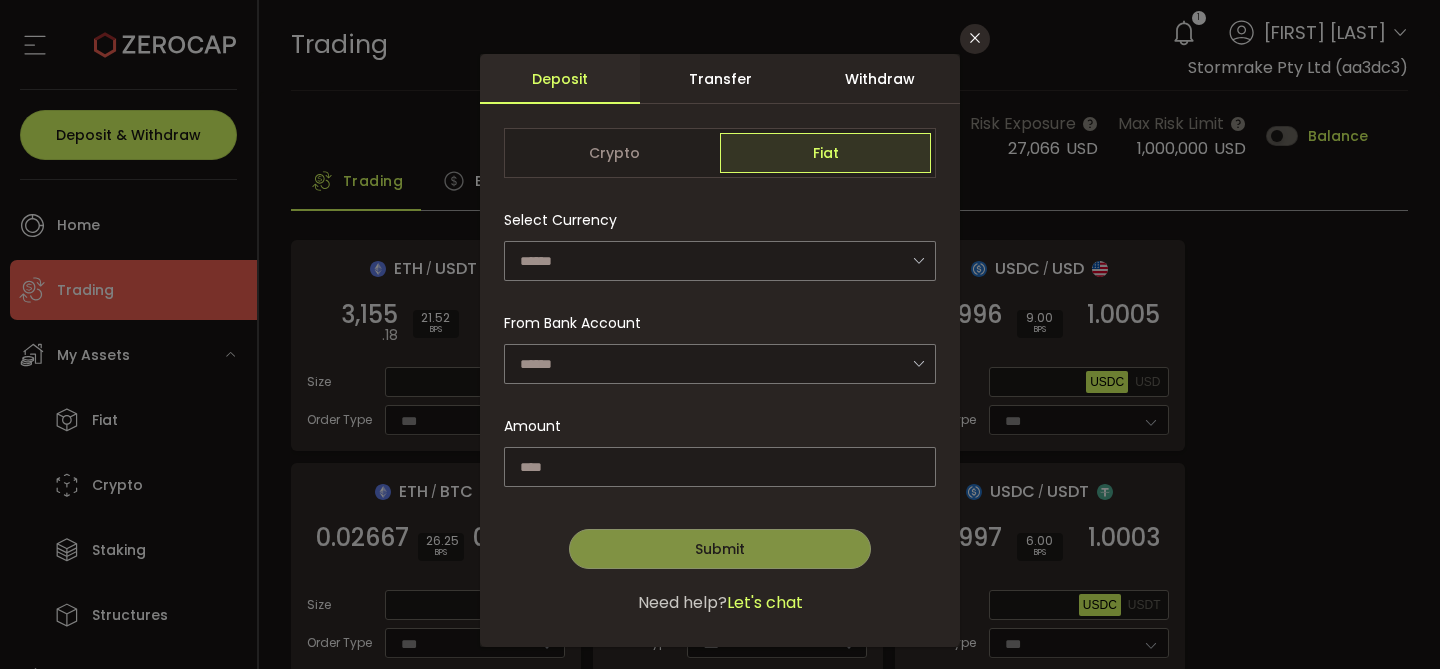 scroll, scrollTop: 39, scrollLeft: 0, axis: vertical 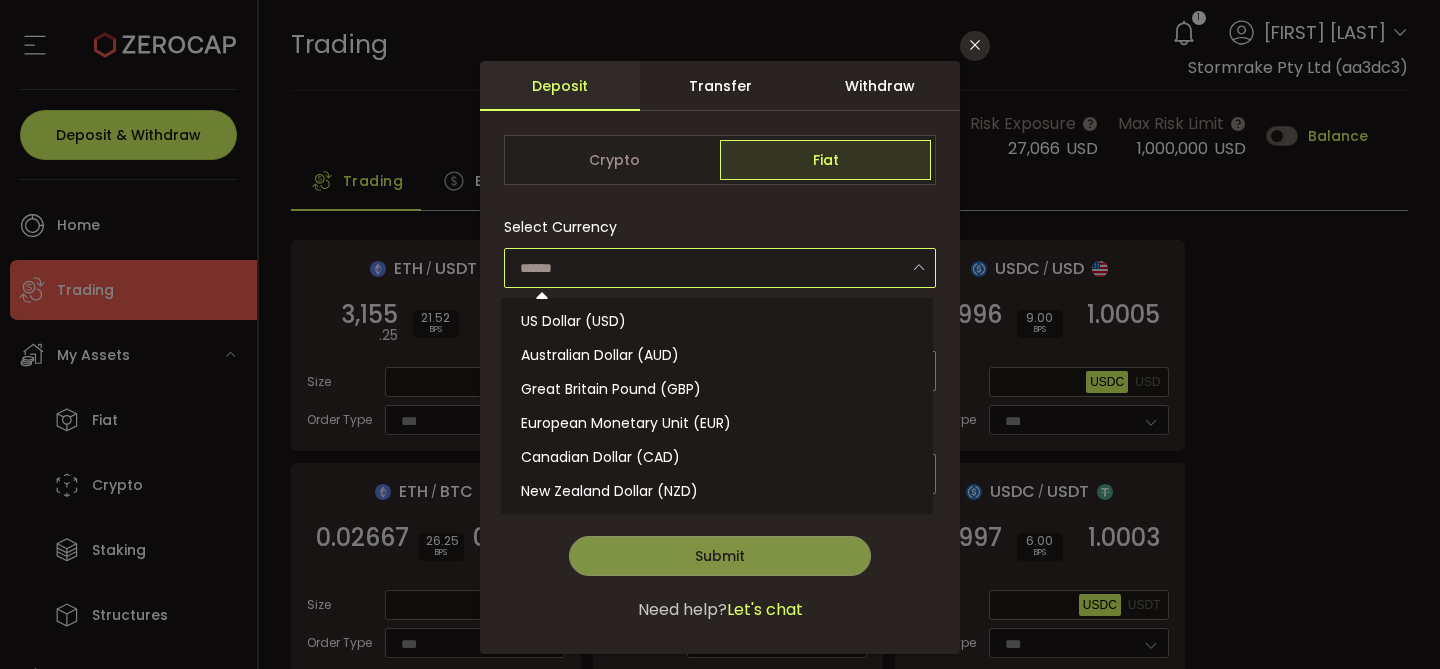 click at bounding box center [720, 268] 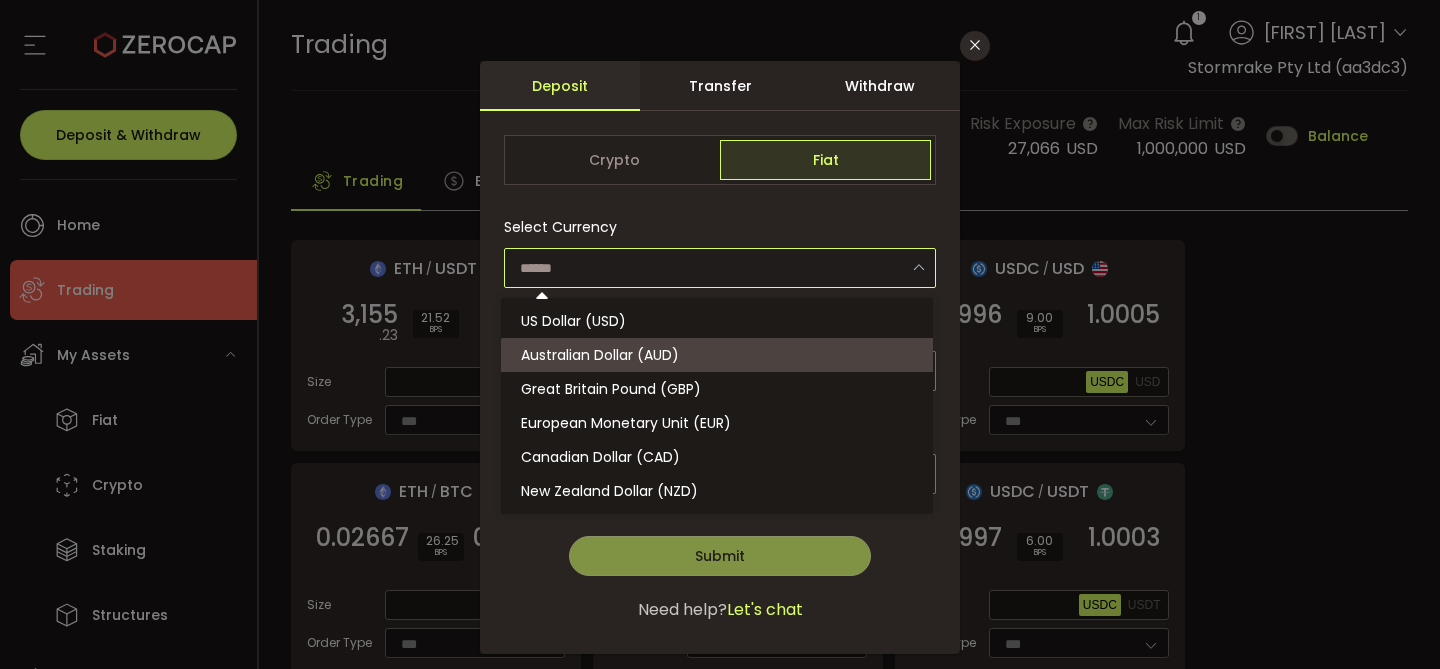 click on "Australian Dollar (AUD)" at bounding box center (600, 355) 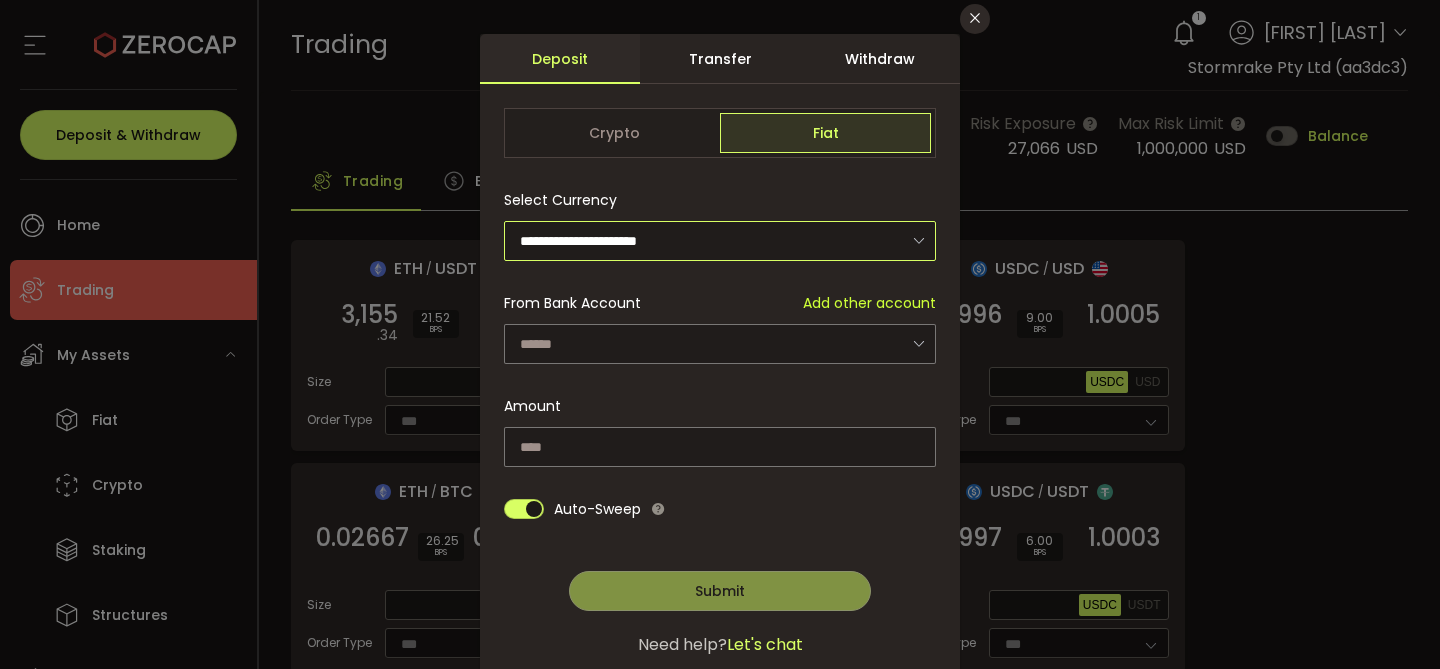 scroll, scrollTop: 68, scrollLeft: 0, axis: vertical 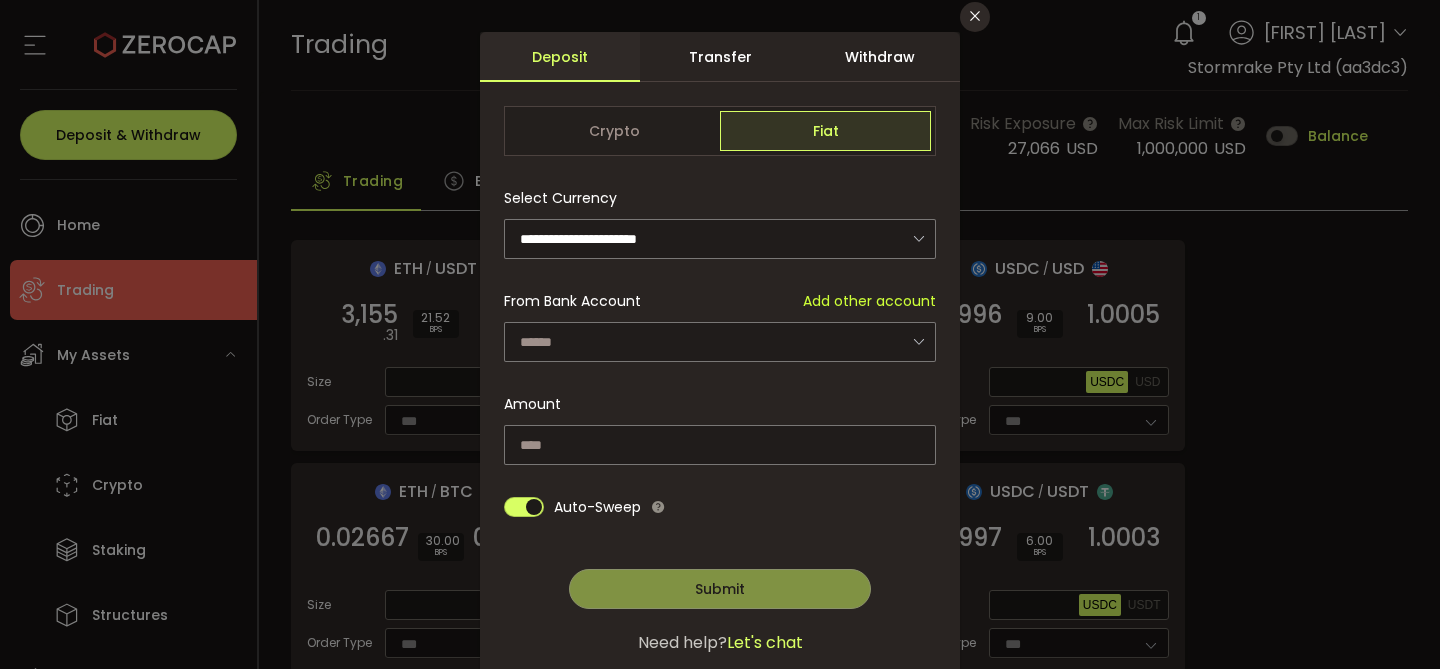 click on "Add other account" at bounding box center [869, 301] 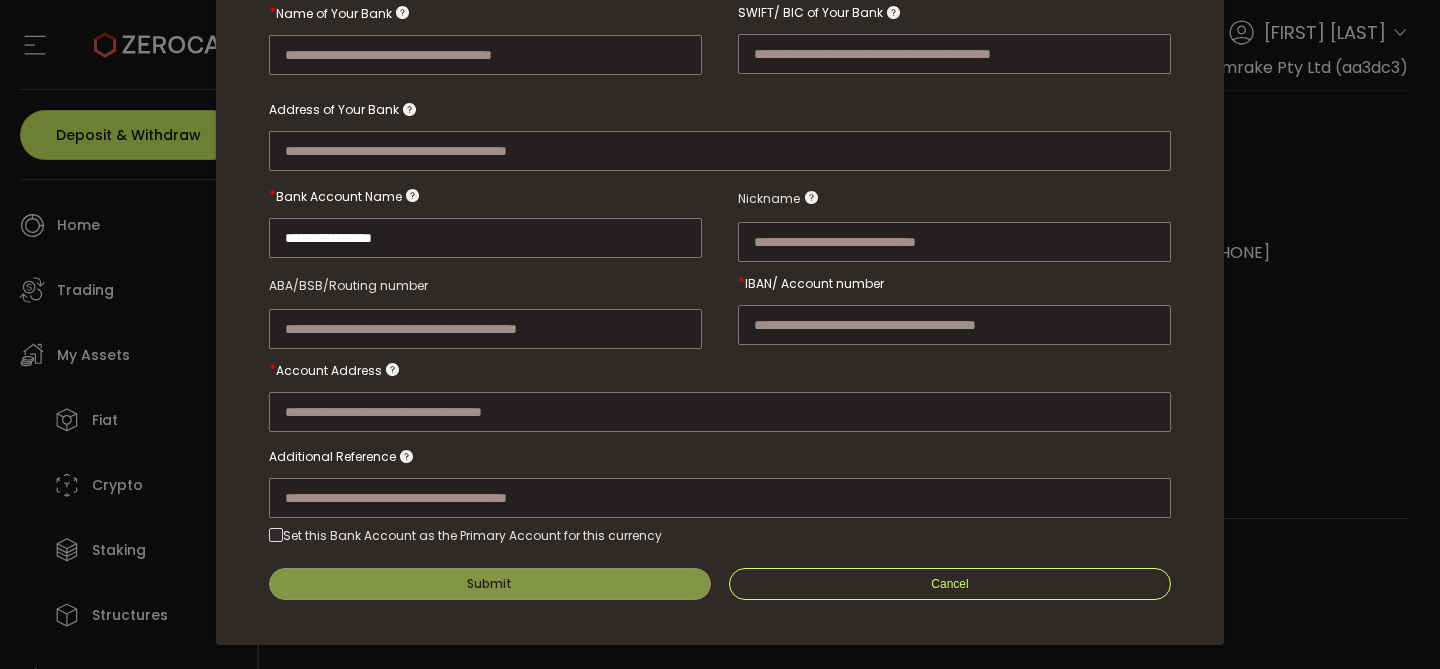 scroll, scrollTop: 514, scrollLeft: 0, axis: vertical 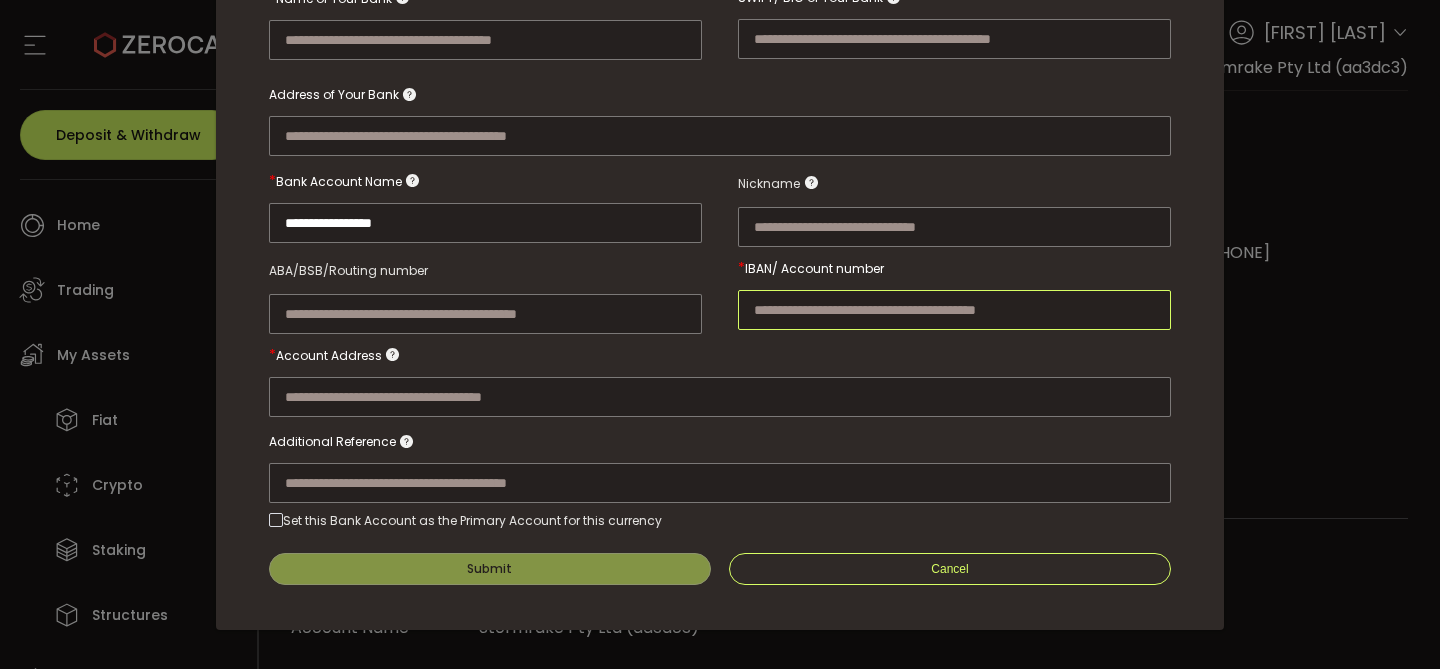 click at bounding box center [954, 310] 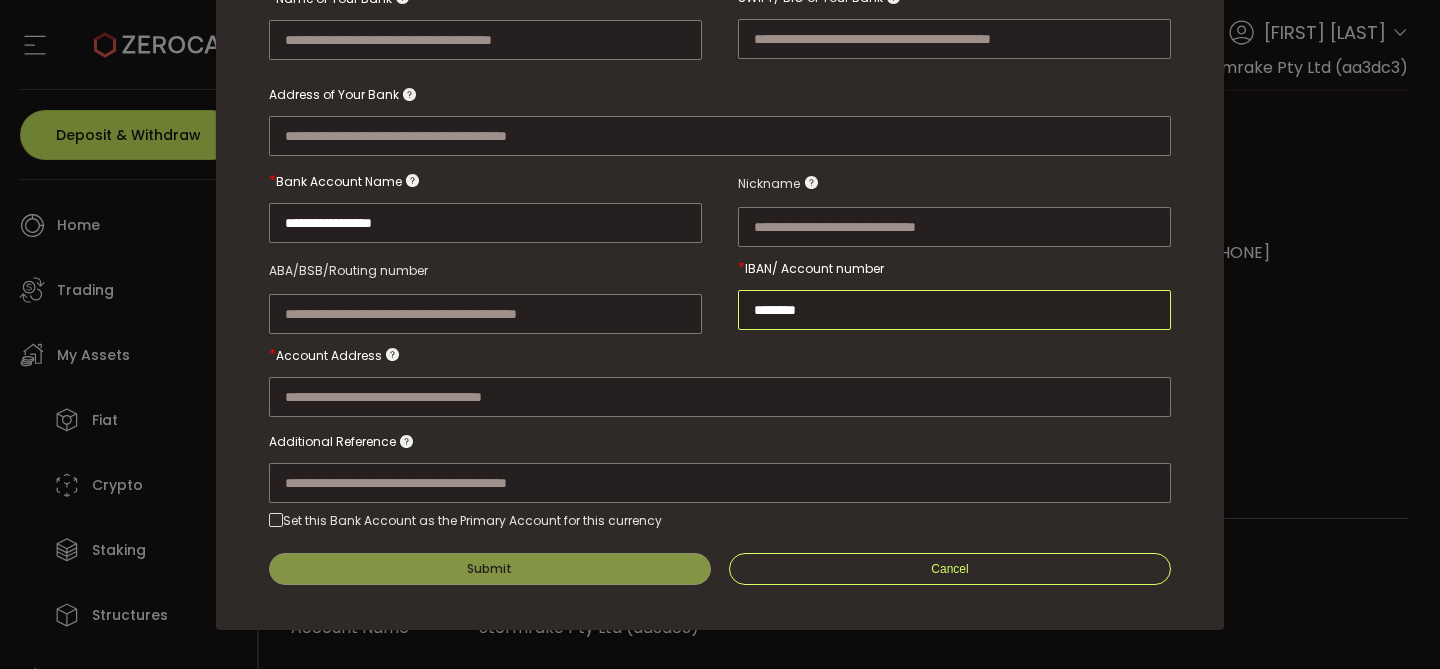 type on "********" 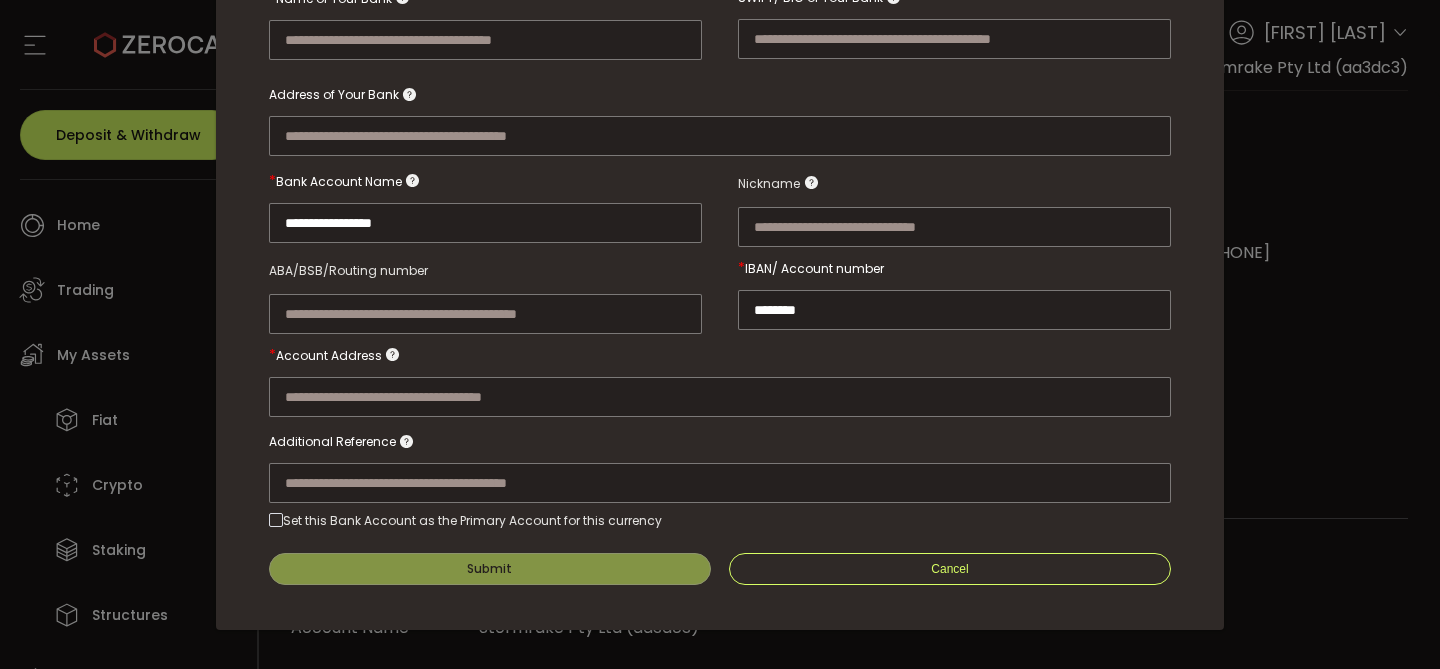 click at bounding box center (720, 376) 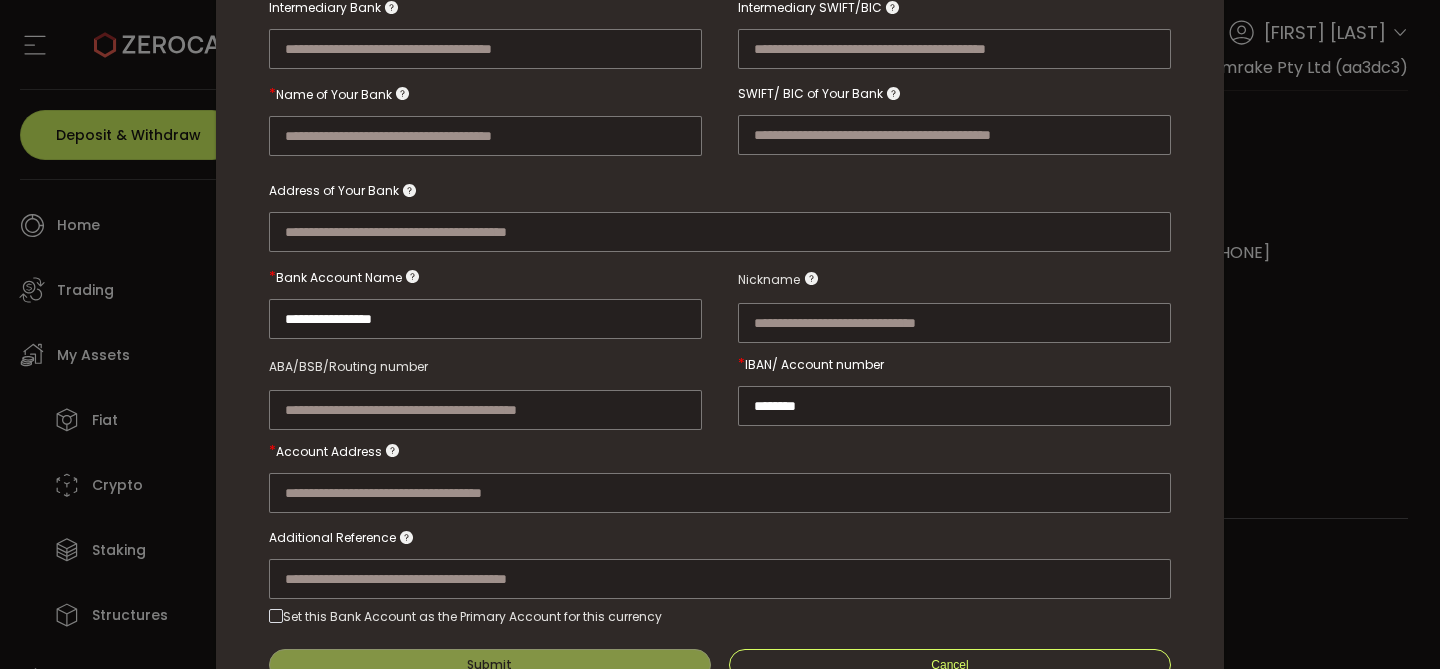 scroll, scrollTop: 424, scrollLeft: 0, axis: vertical 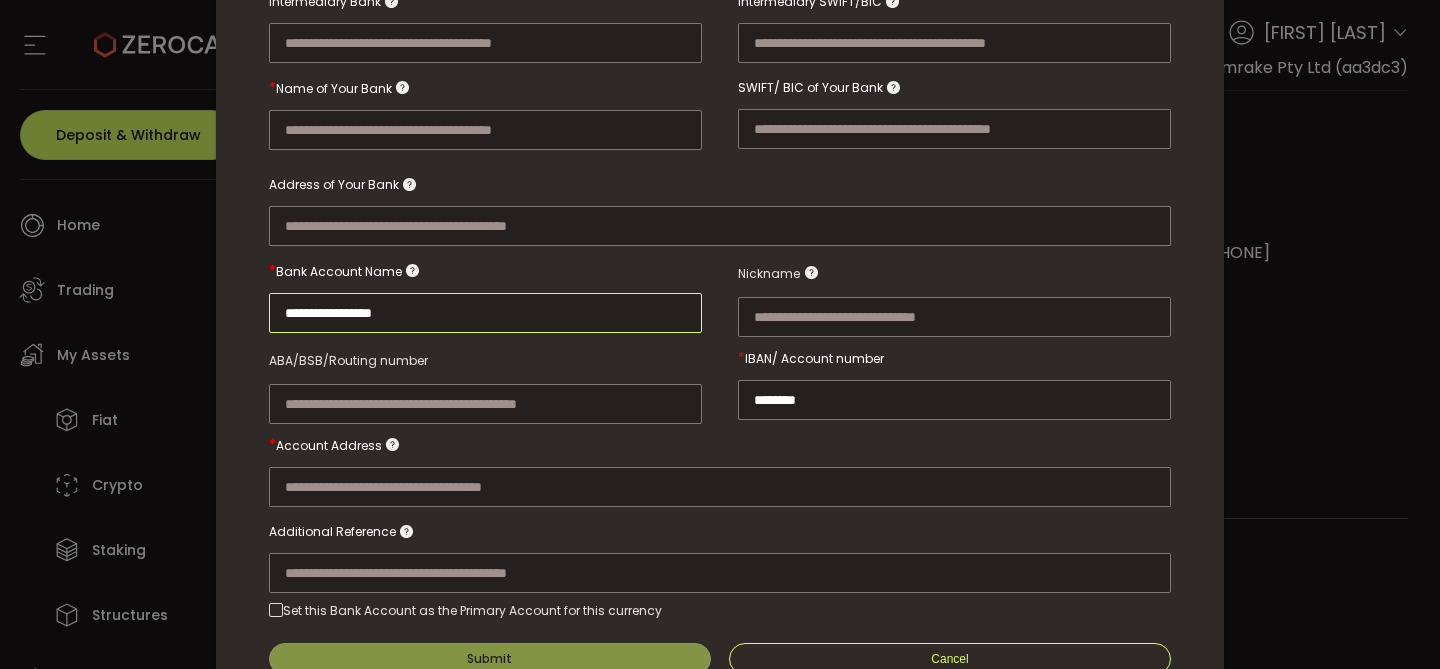 click on "**********" at bounding box center (485, 313) 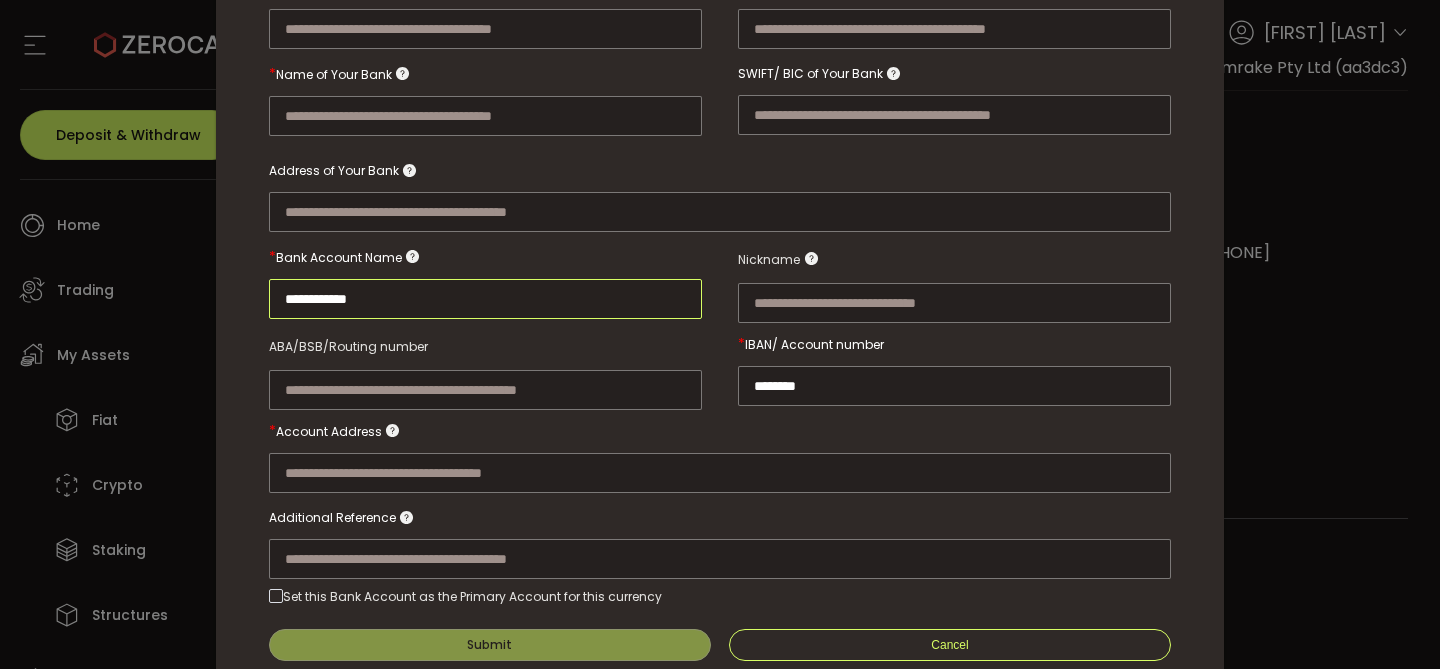 scroll, scrollTop: 514, scrollLeft: 0, axis: vertical 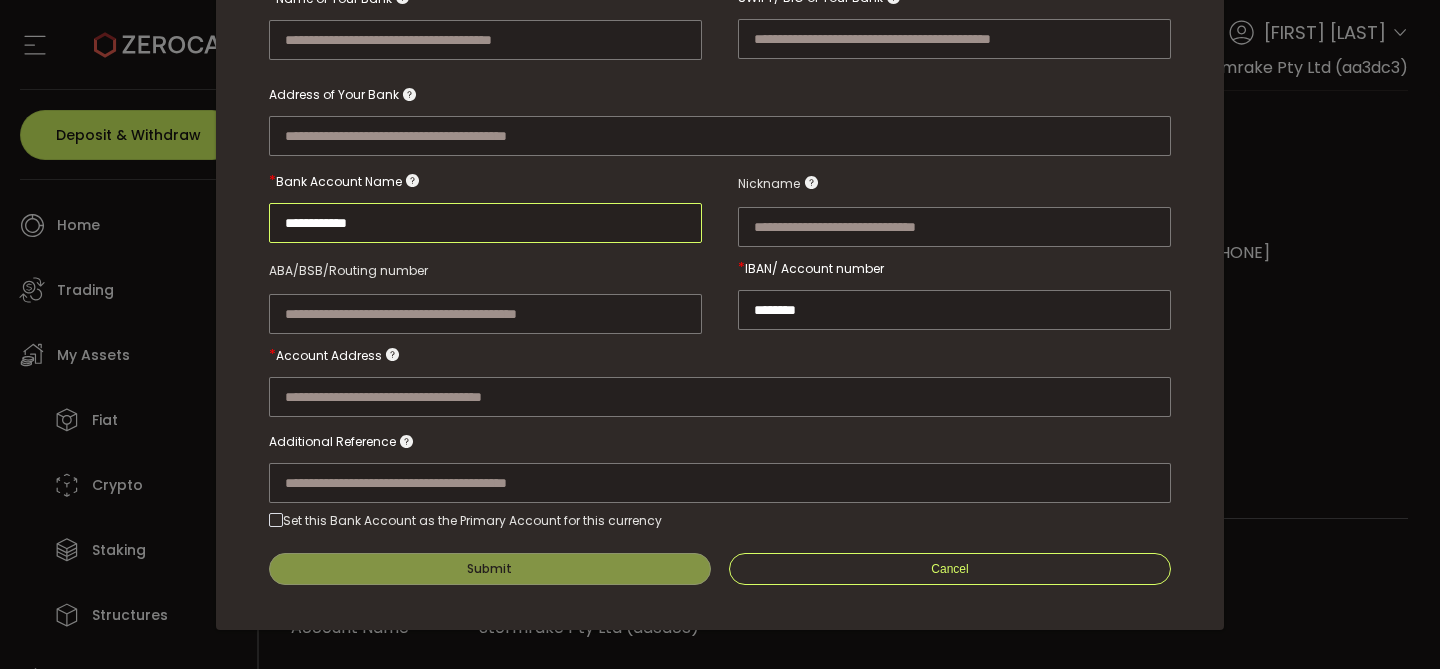 type on "**********" 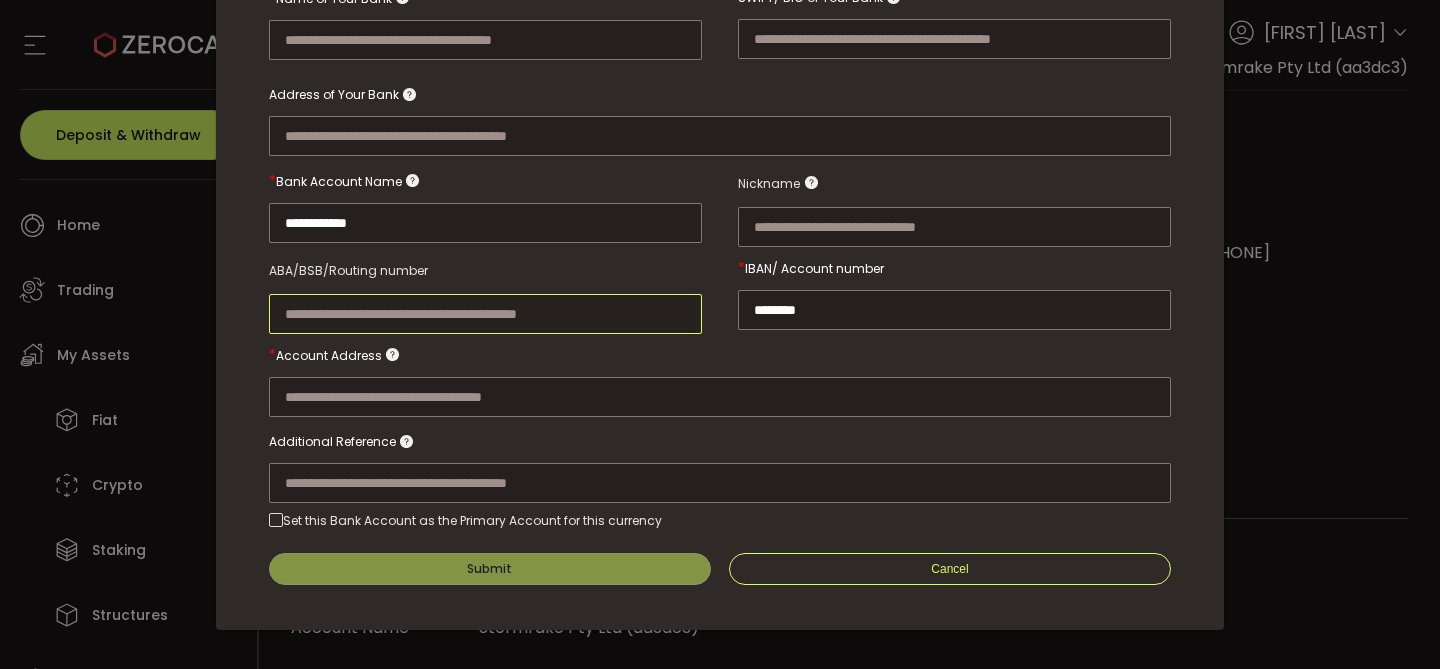 click at bounding box center (485, 314) 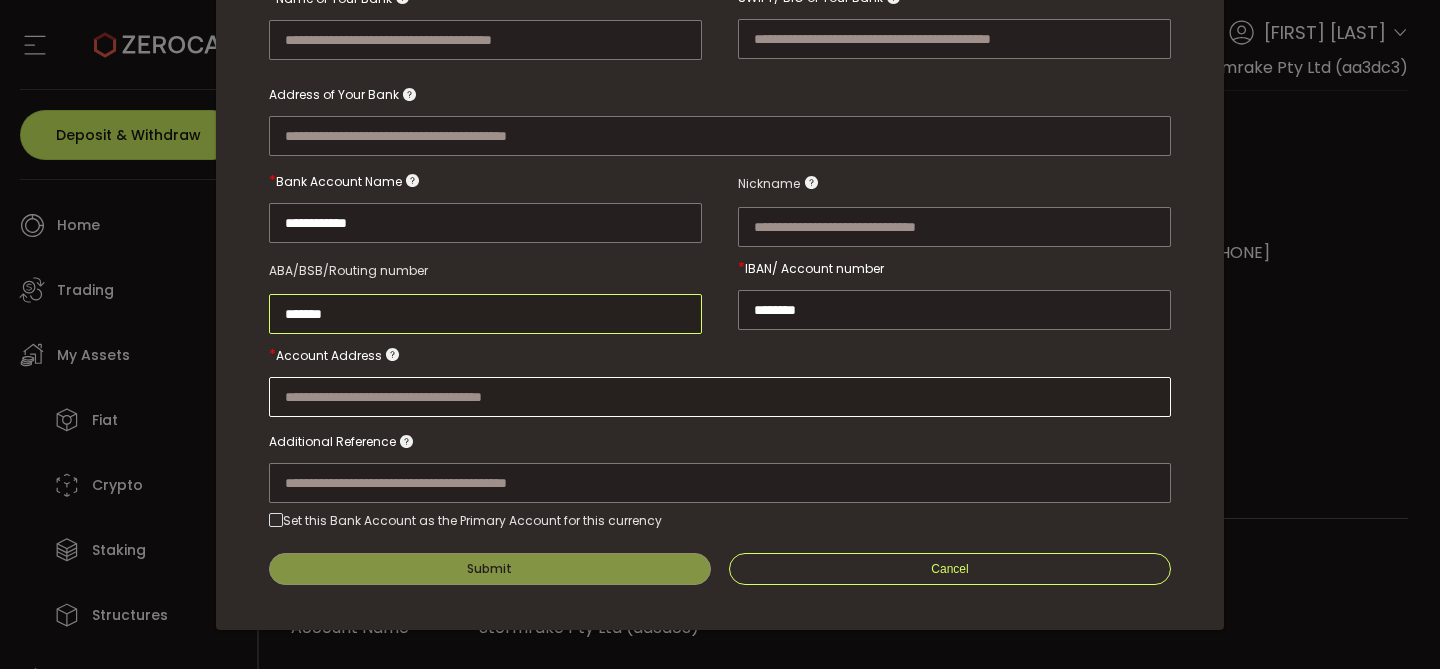 type on "*******" 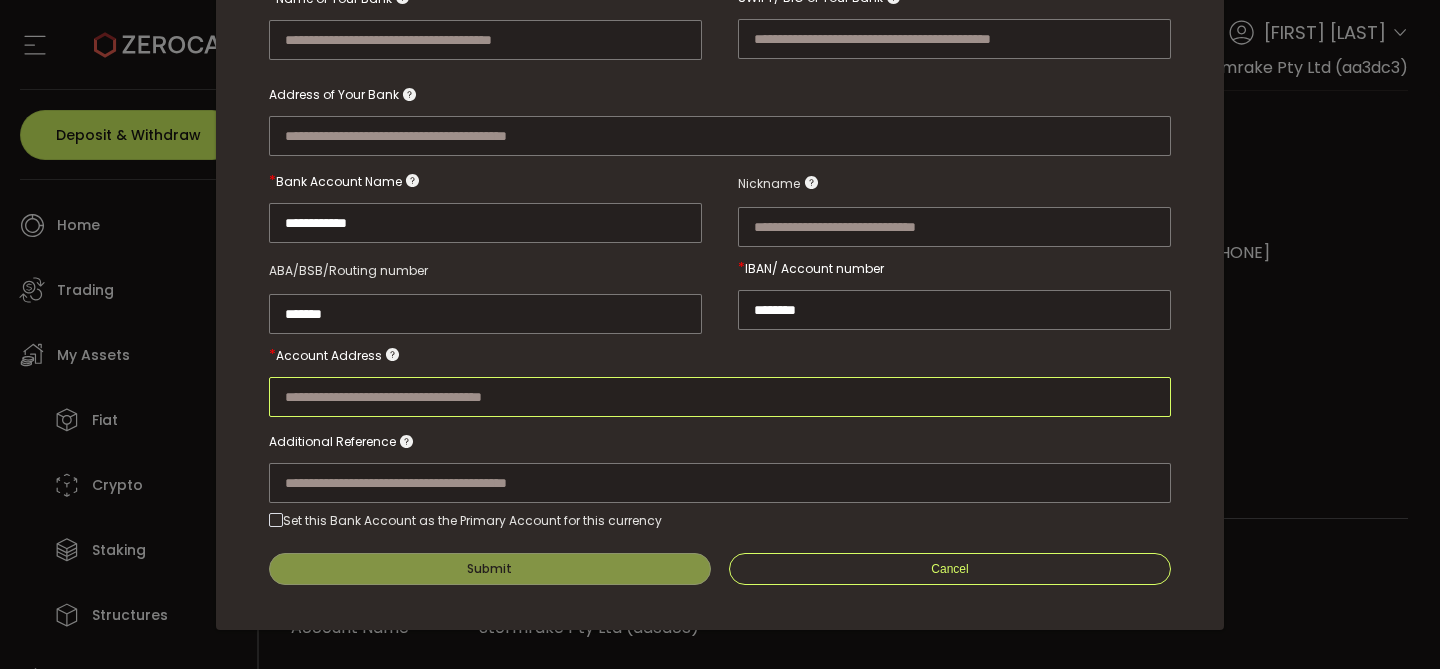 click at bounding box center [720, 397] 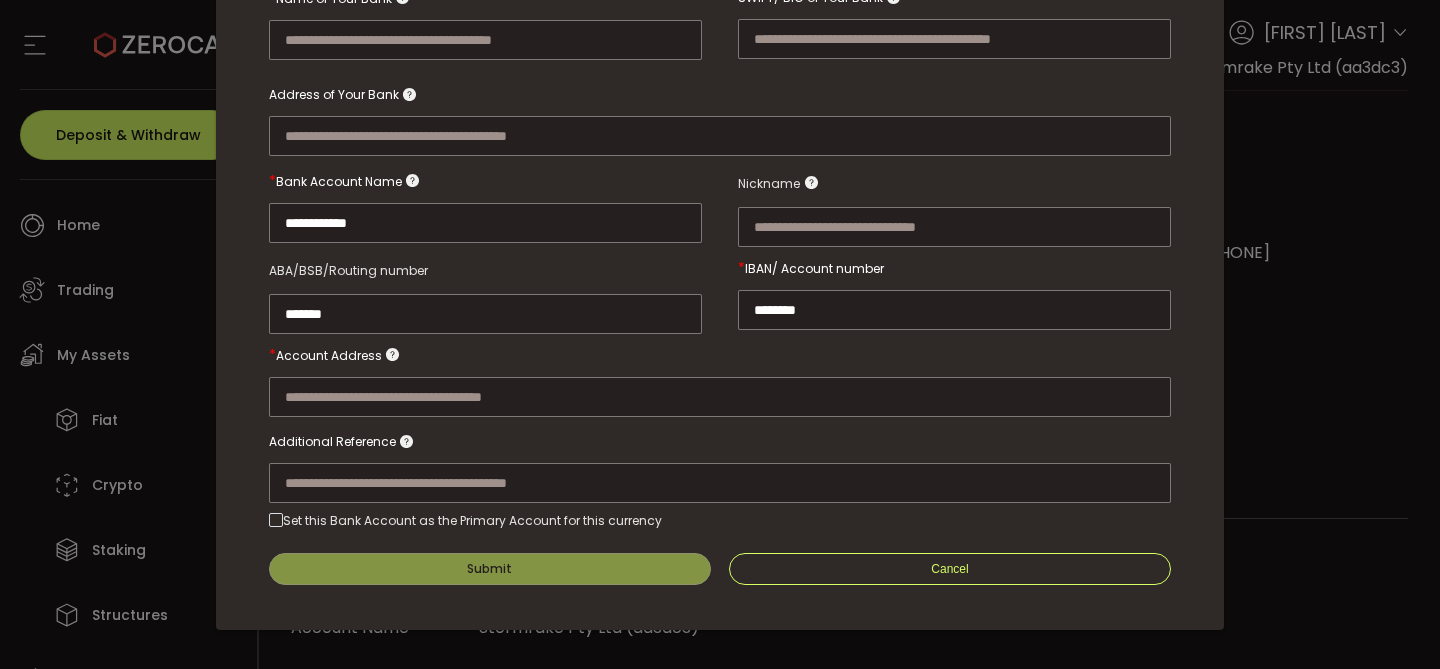 click at bounding box center [720, 462] 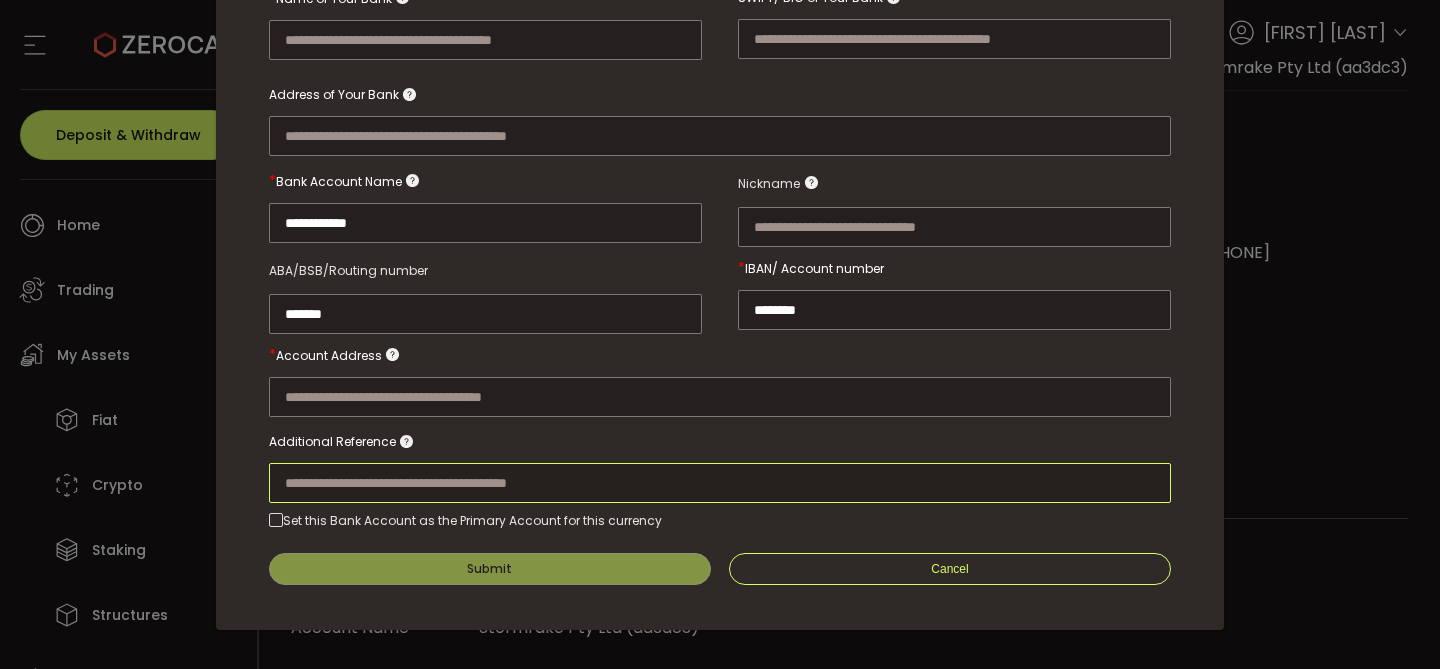 click at bounding box center [720, 483] 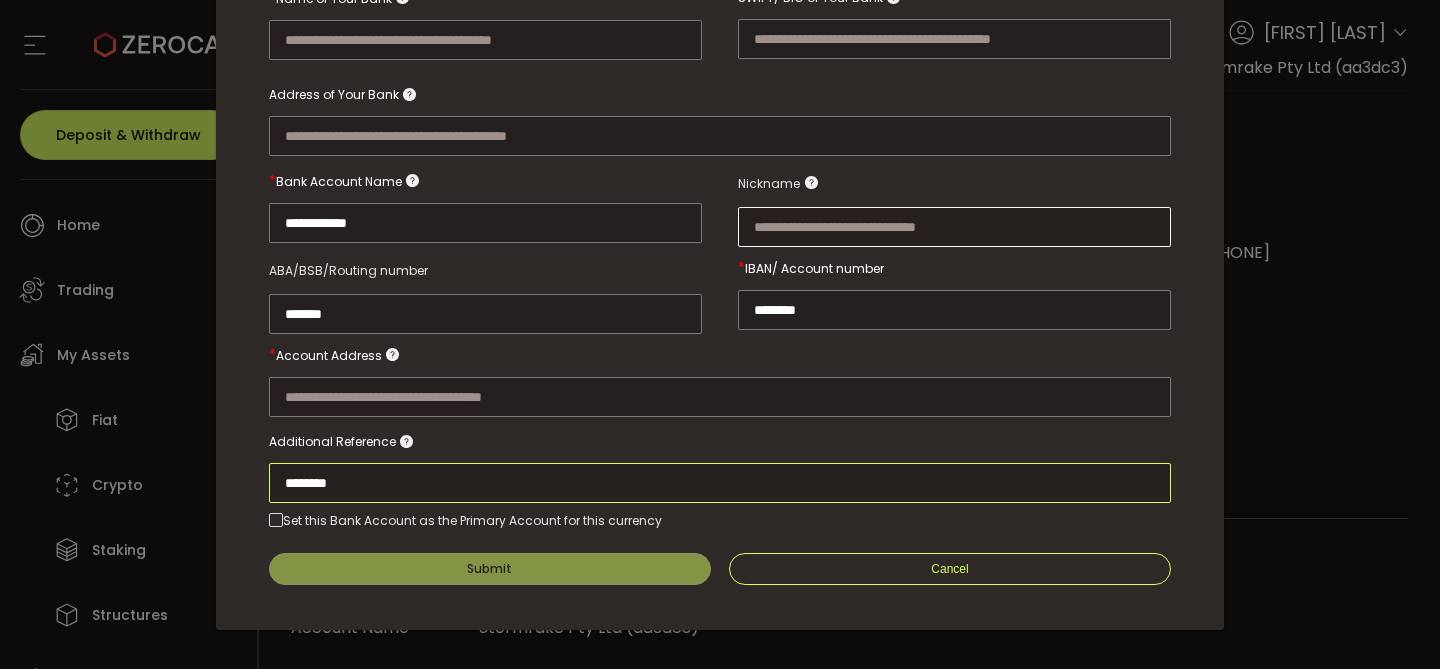 type on "********" 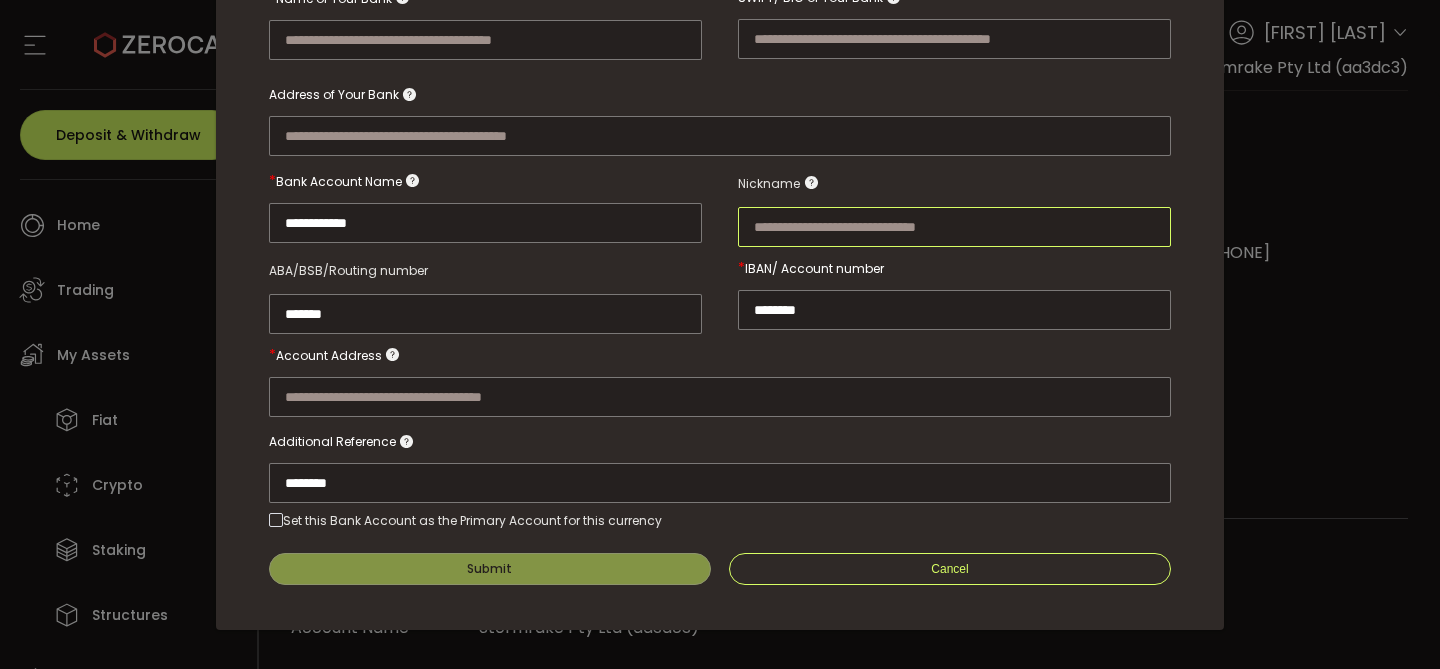 click at bounding box center [954, 227] 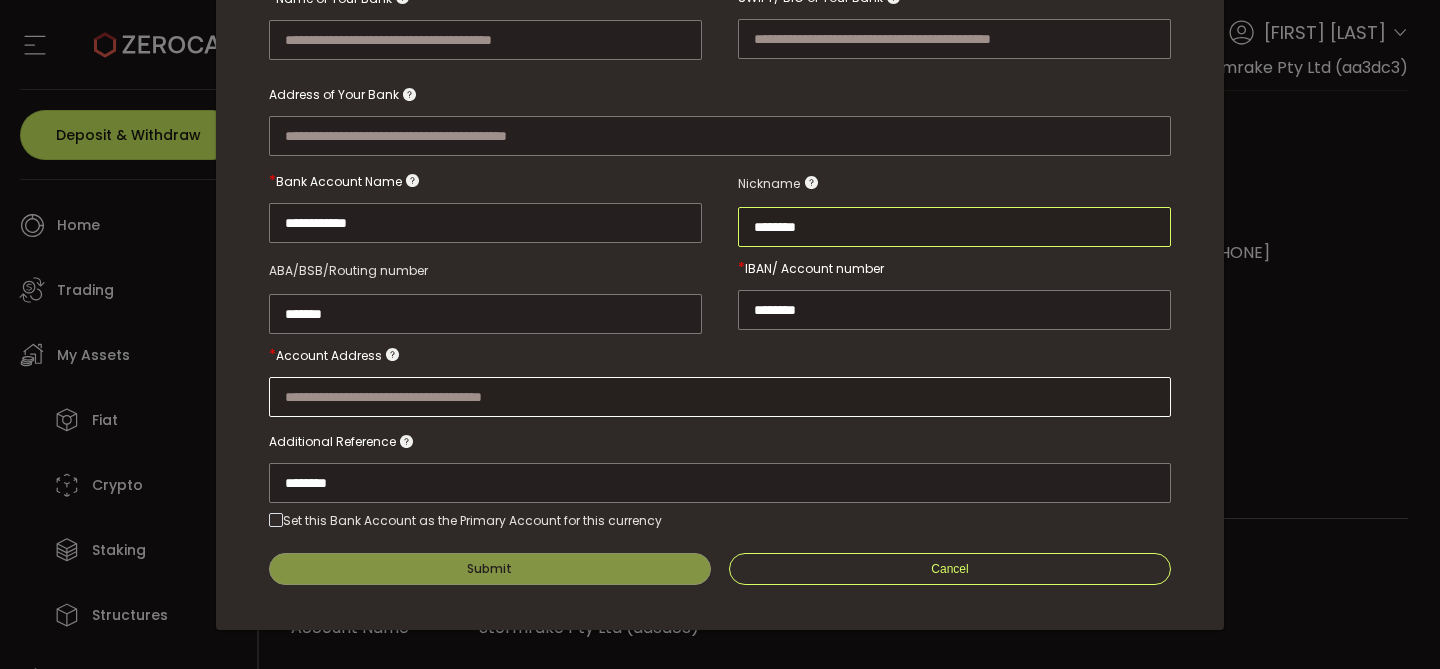 type on "********" 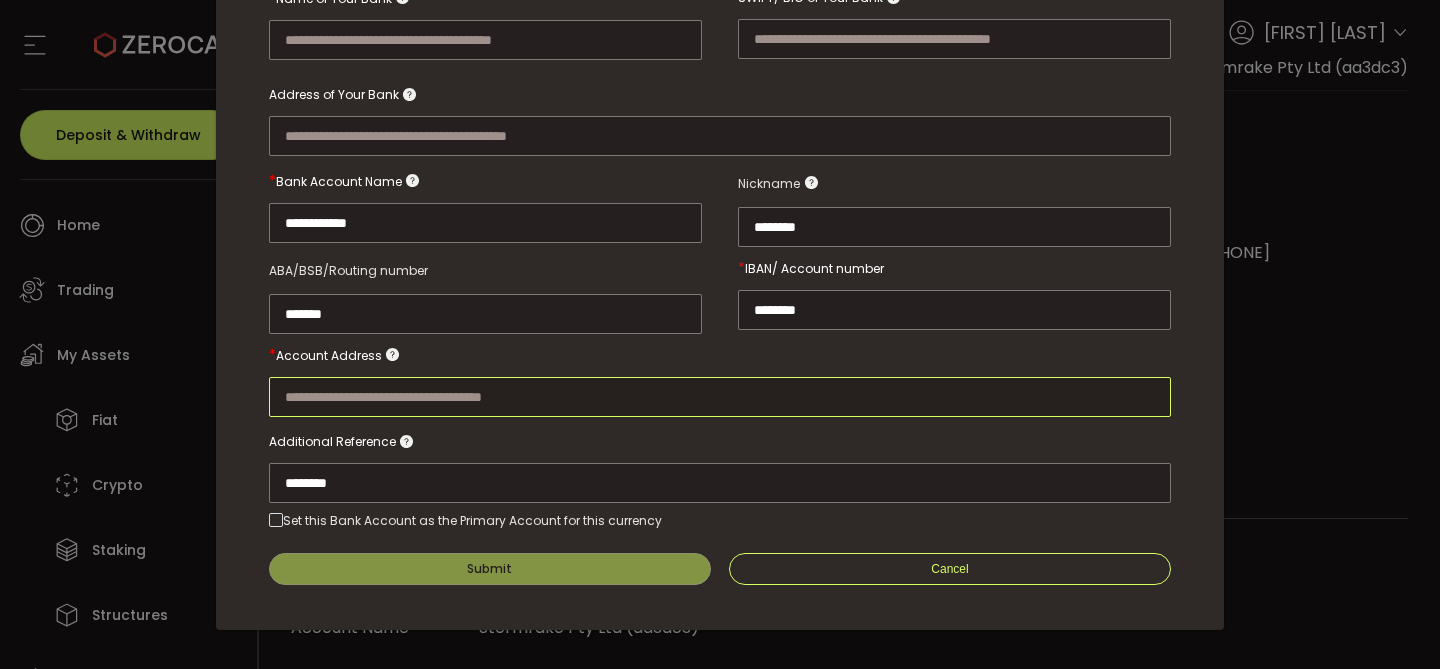 click at bounding box center (720, 397) 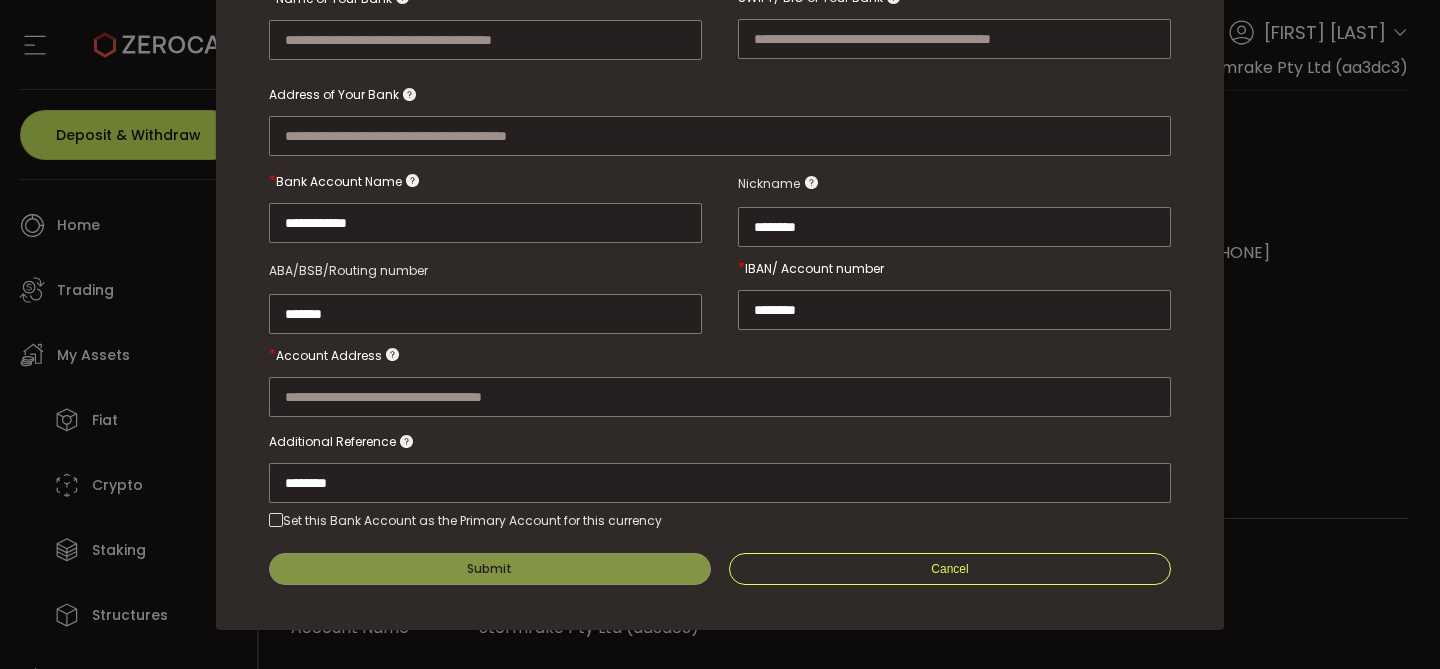 click on "********" at bounding box center (720, 462) 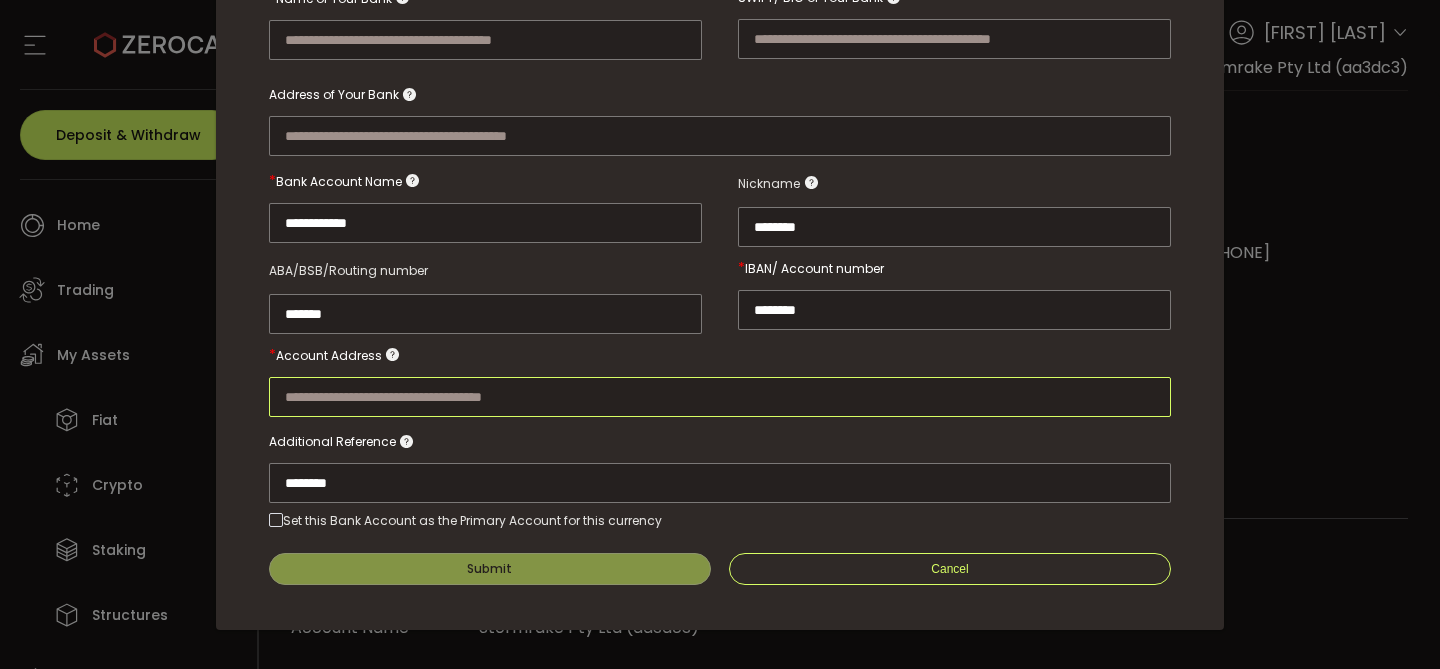 click at bounding box center (720, 397) 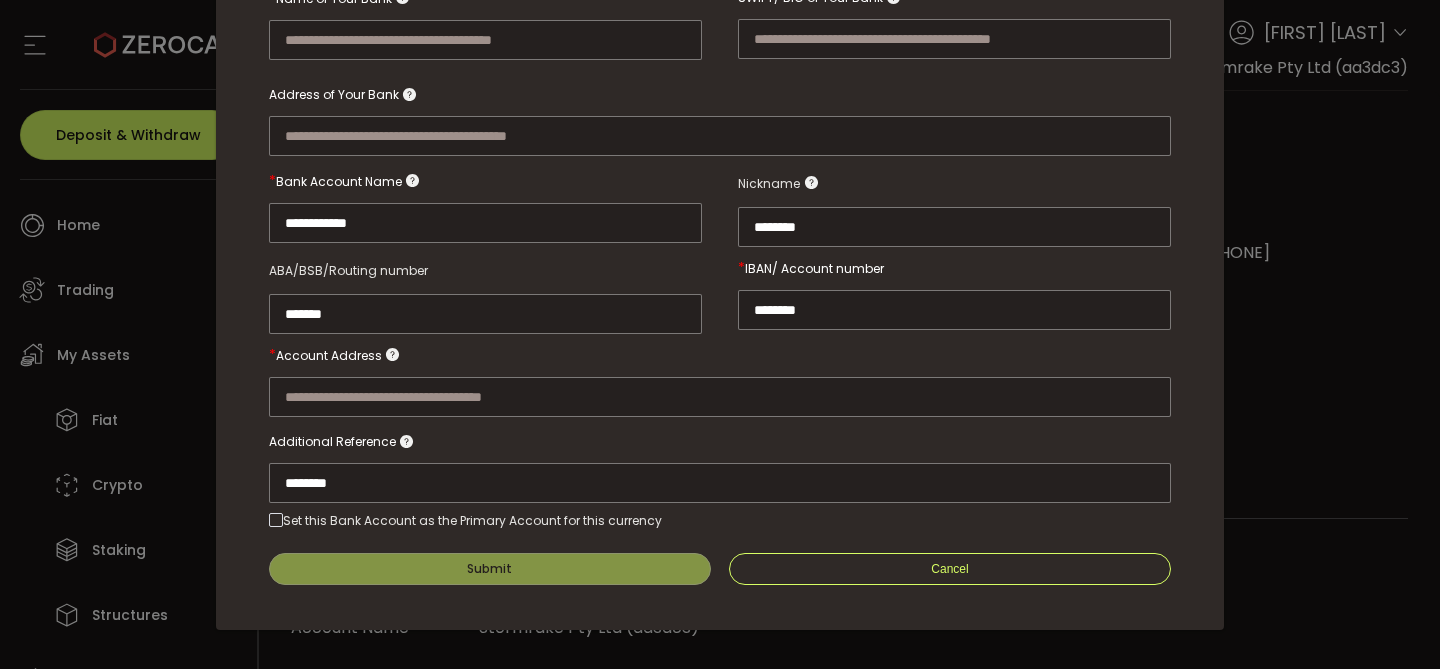 click on "********" at bounding box center [720, 462] 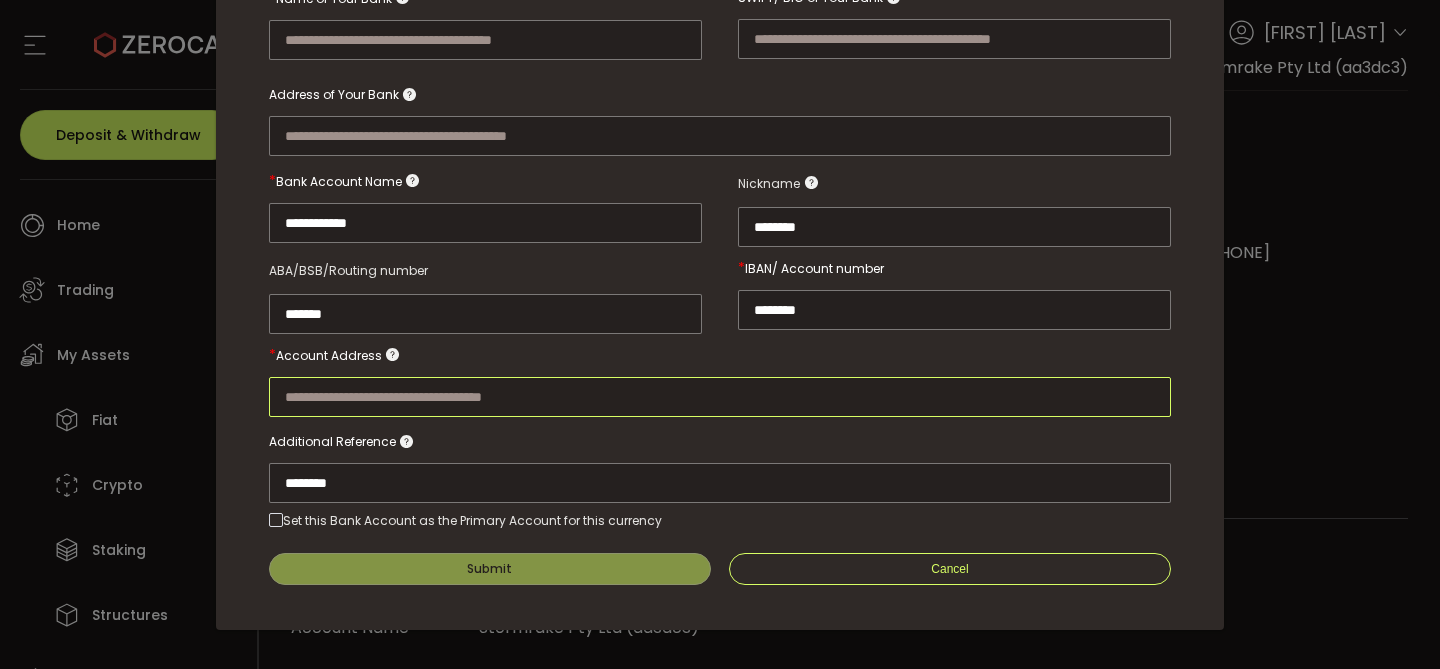 click at bounding box center (720, 397) 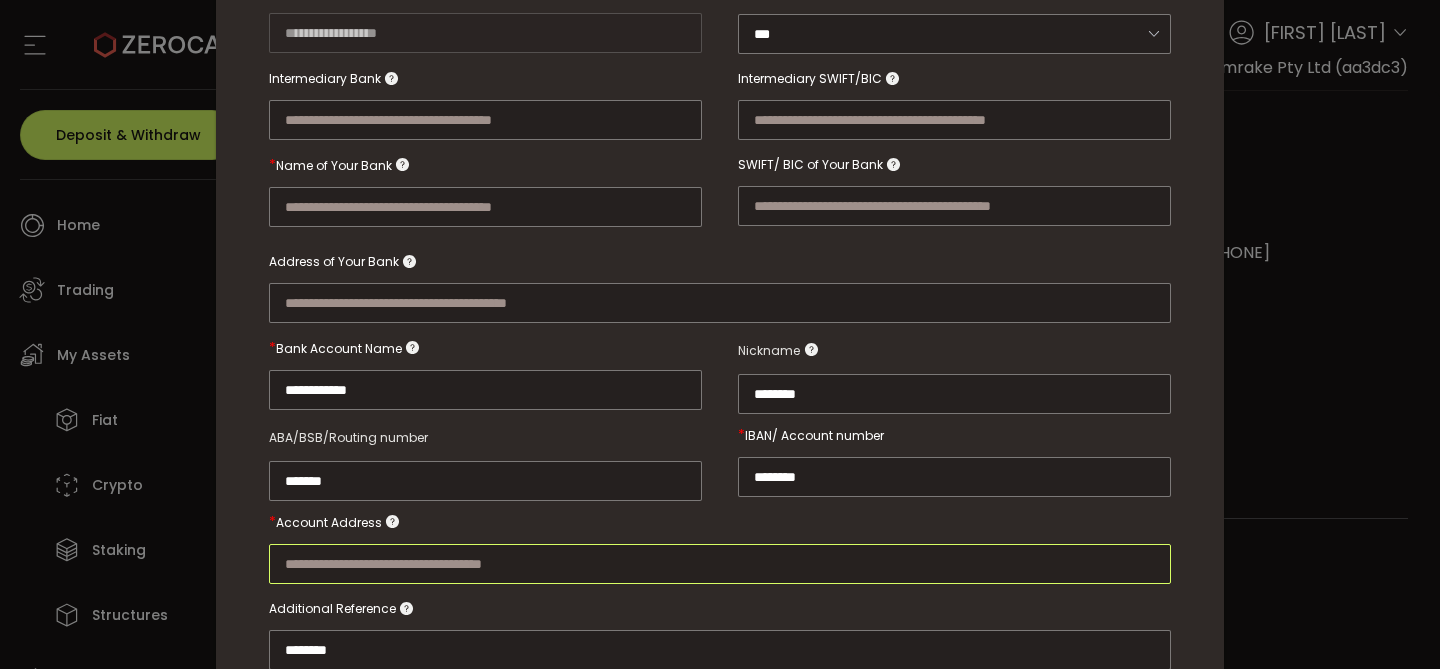 scroll, scrollTop: 514, scrollLeft: 0, axis: vertical 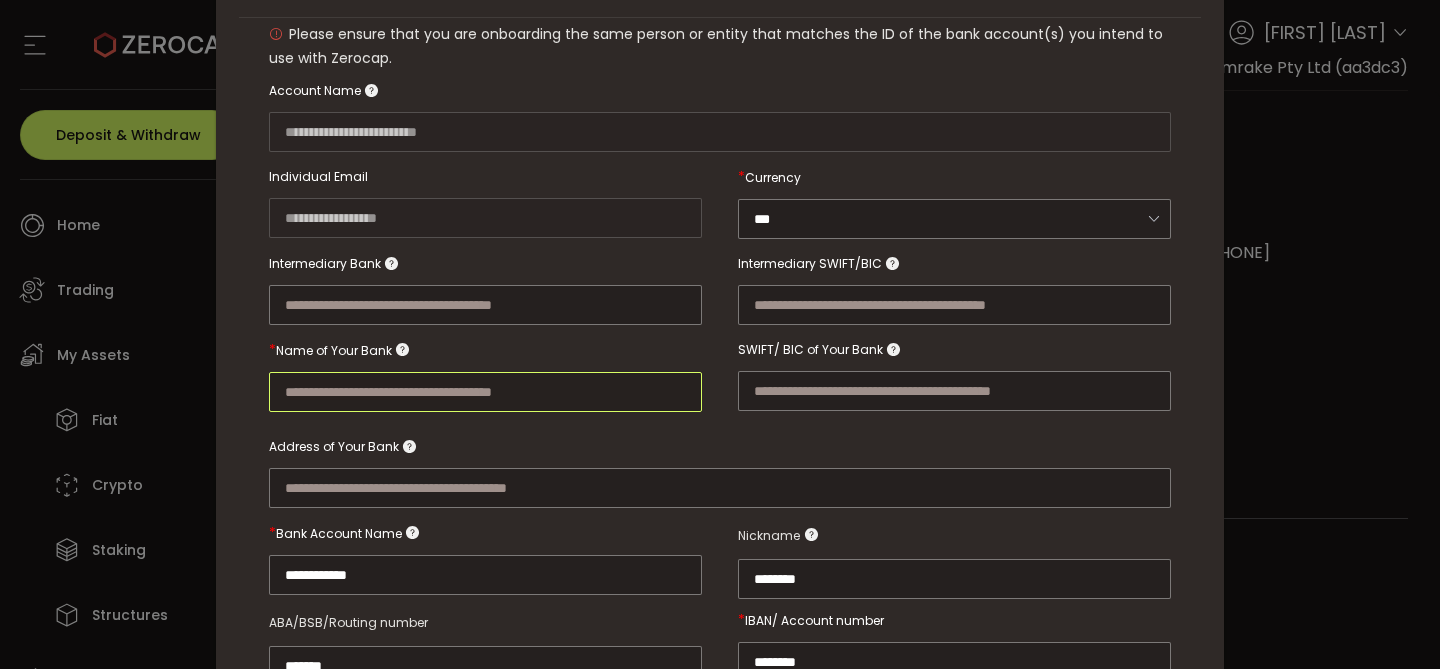 click at bounding box center [485, 392] 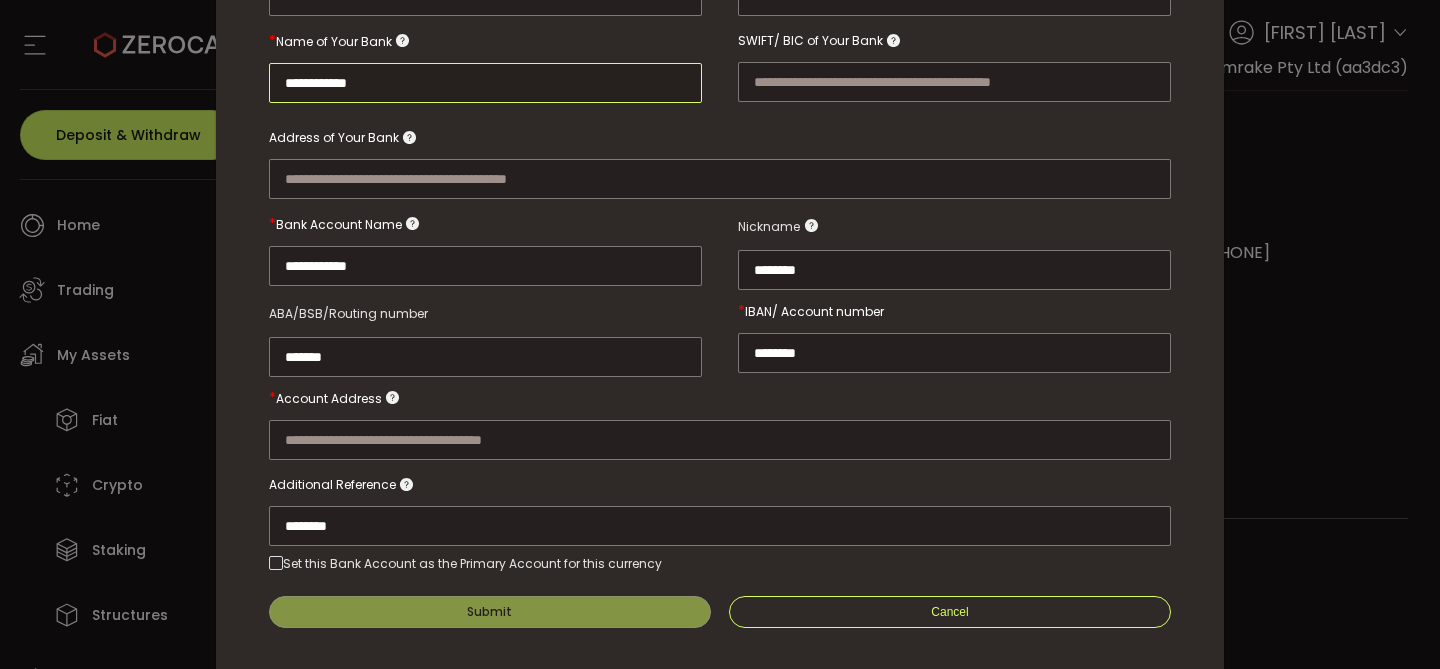 scroll, scrollTop: 486, scrollLeft: 0, axis: vertical 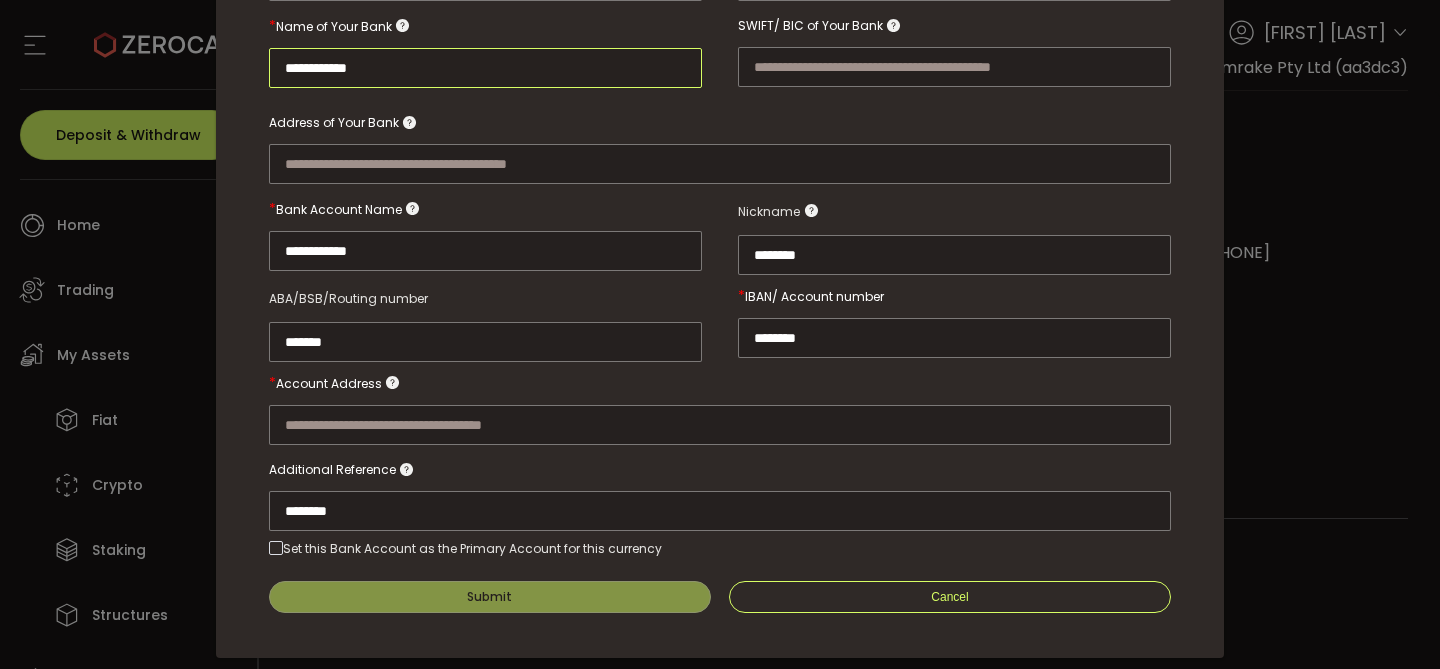 type on "**********" 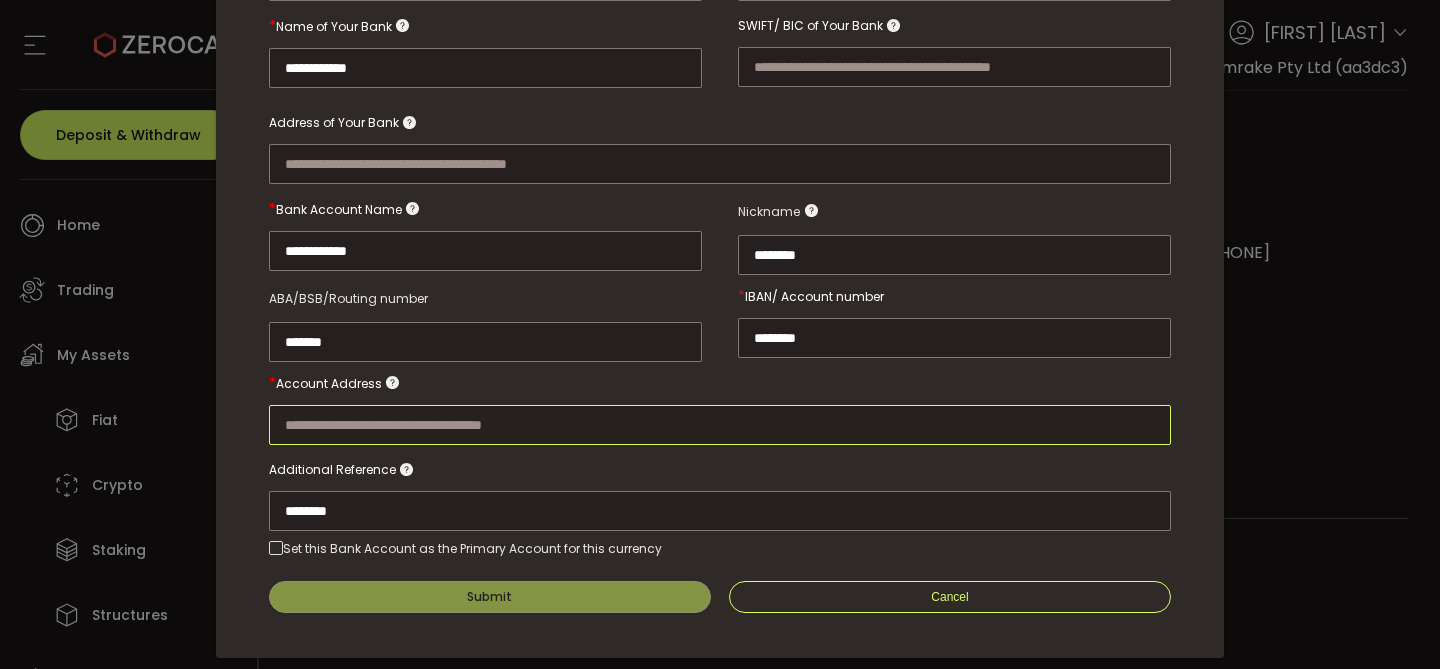 click at bounding box center (720, 425) 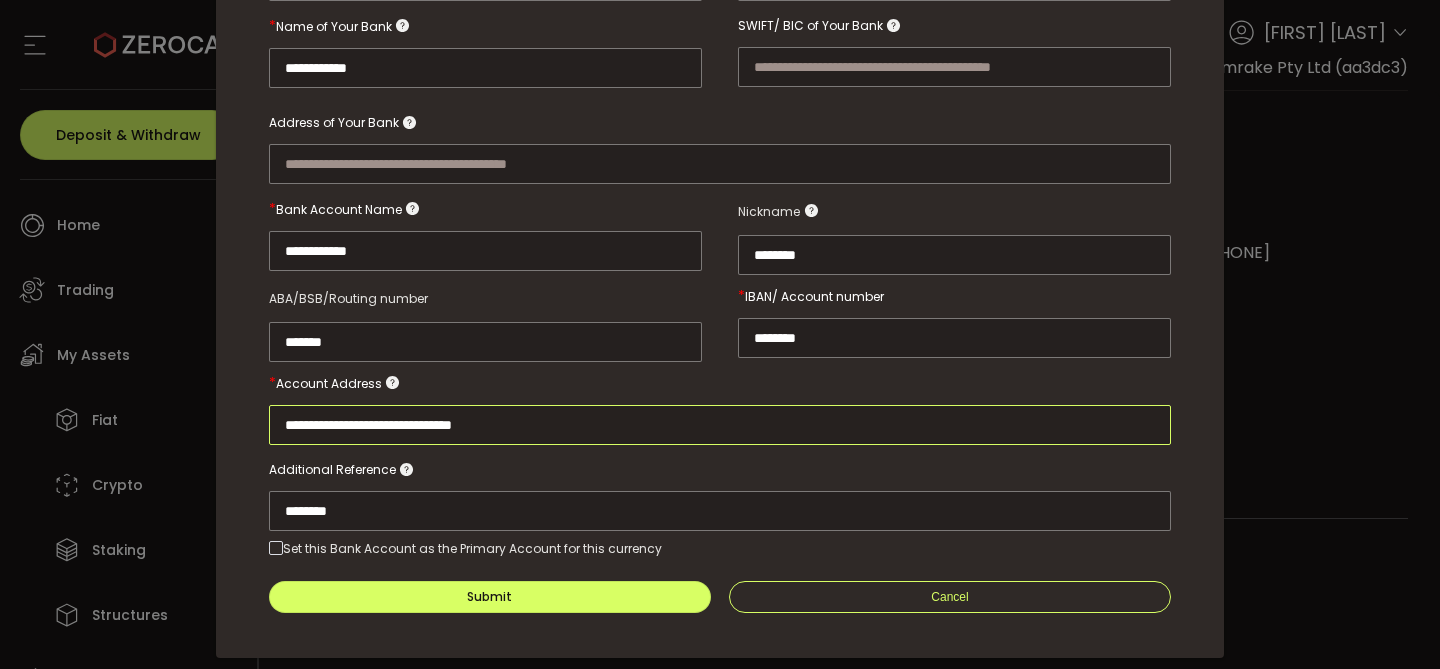 type on "**********" 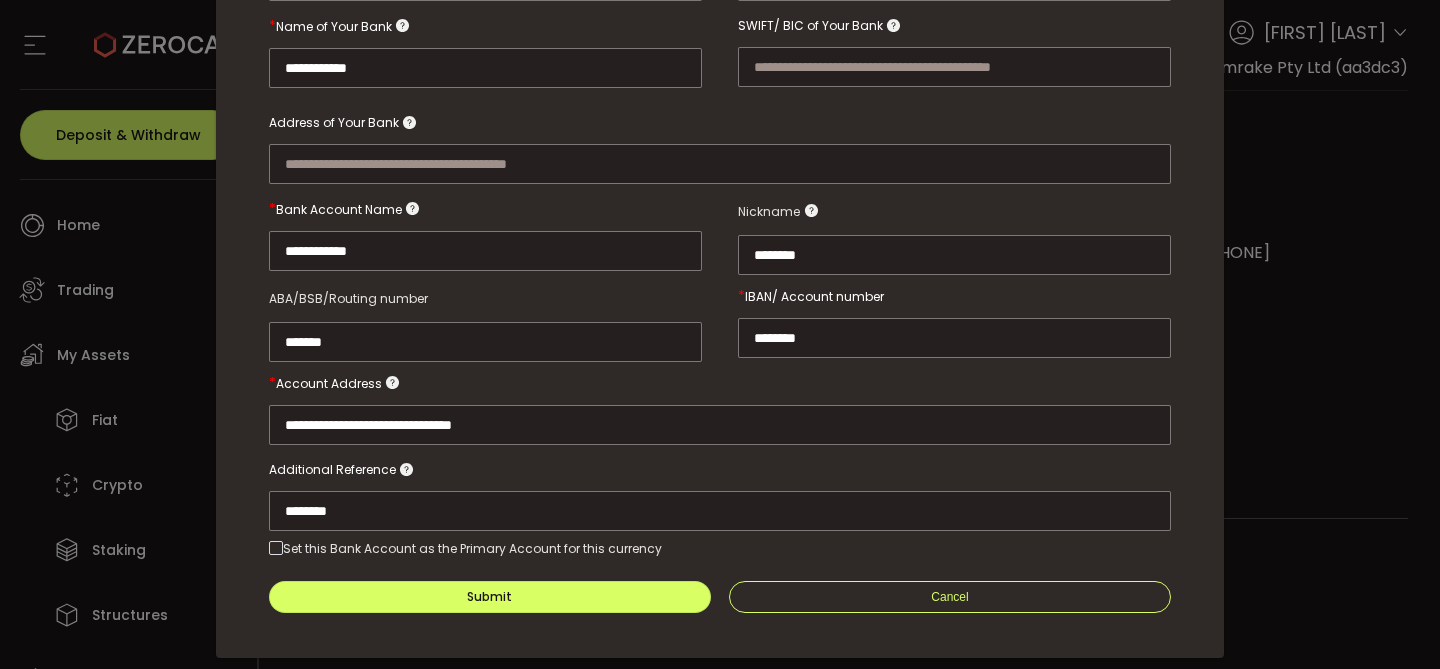 click on "********" at bounding box center (720, 490) 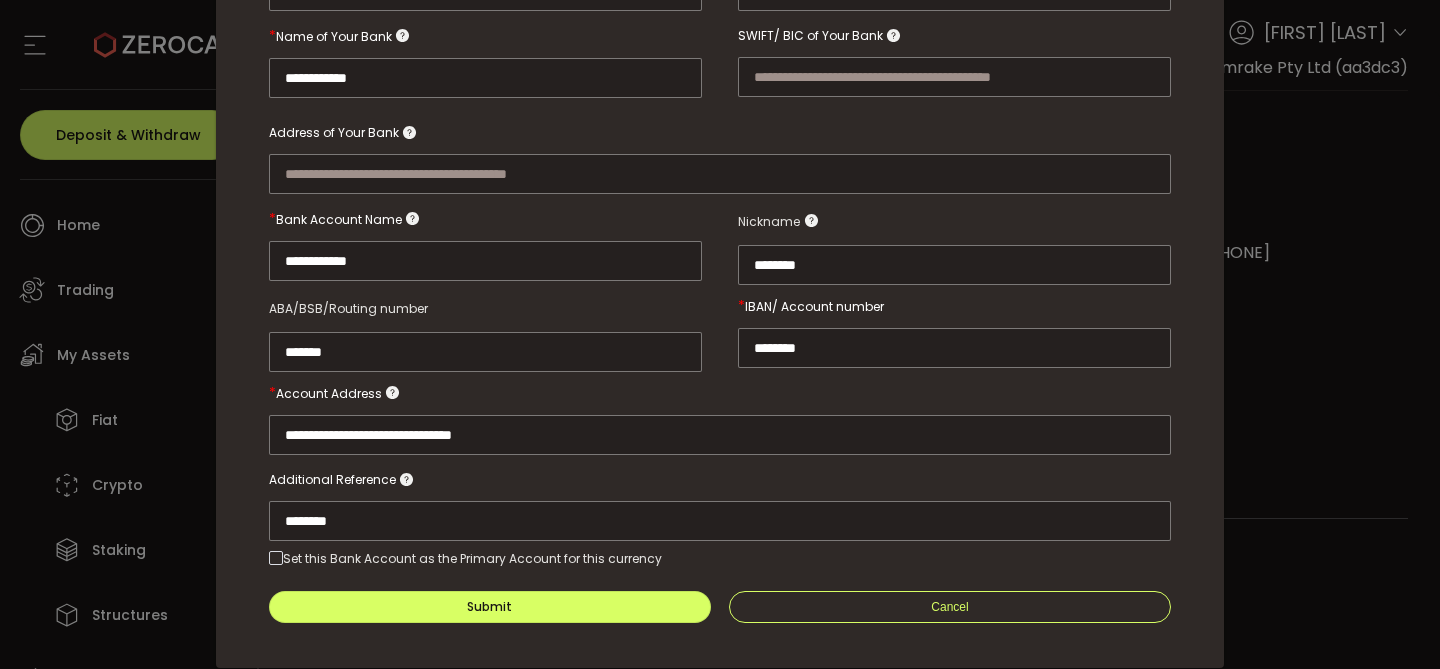 scroll, scrollTop: 486, scrollLeft: 0, axis: vertical 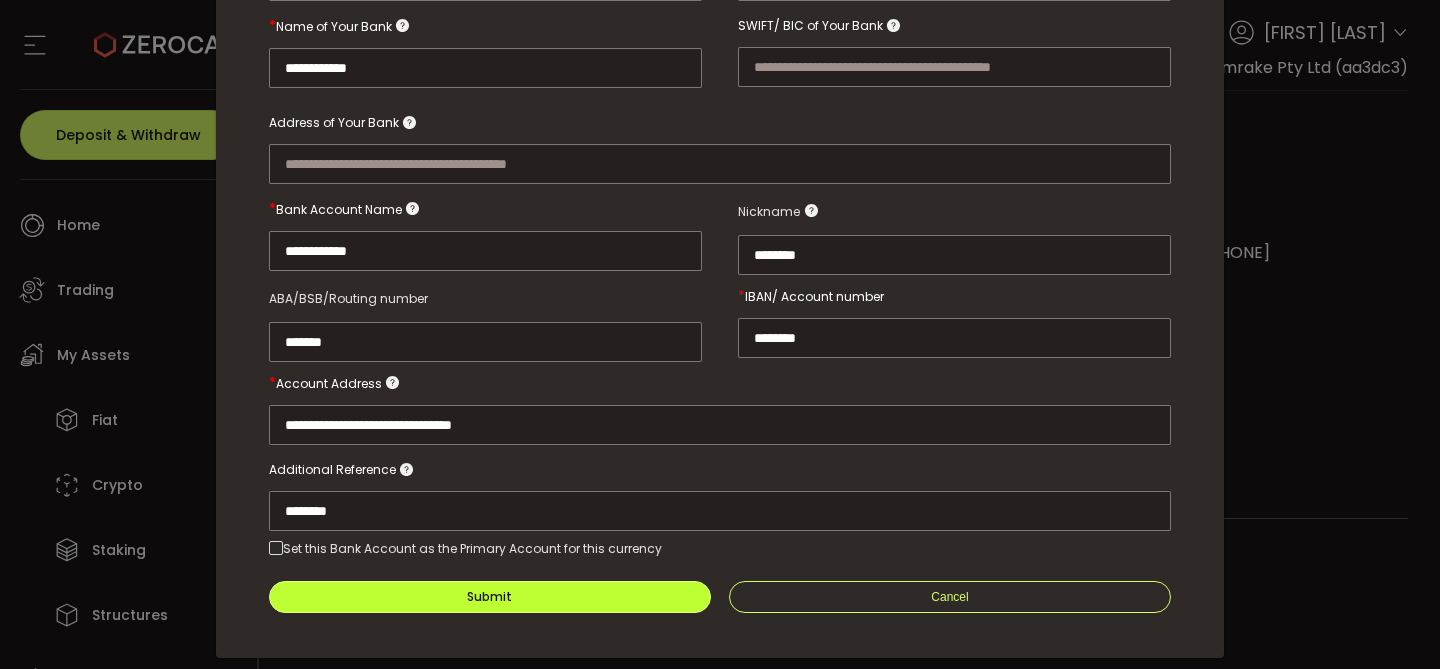 click on "Submit" at bounding box center (490, 597) 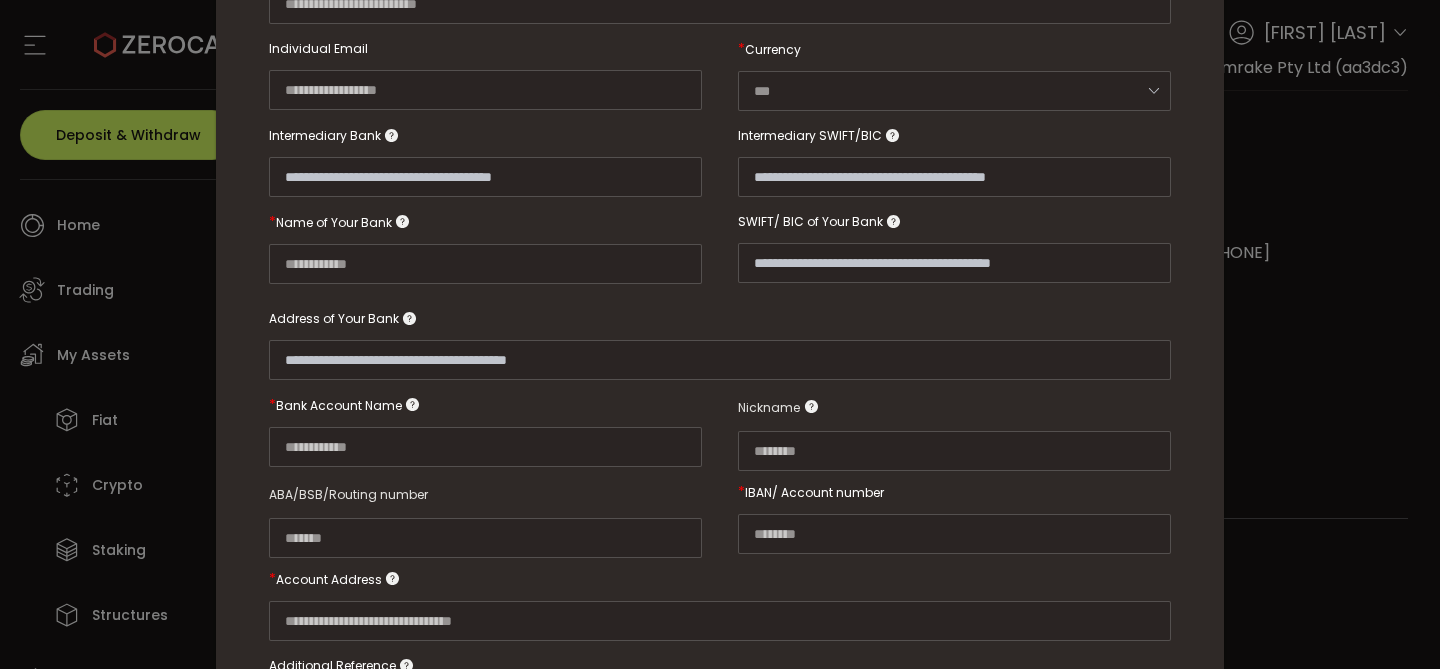 scroll, scrollTop: 459, scrollLeft: 0, axis: vertical 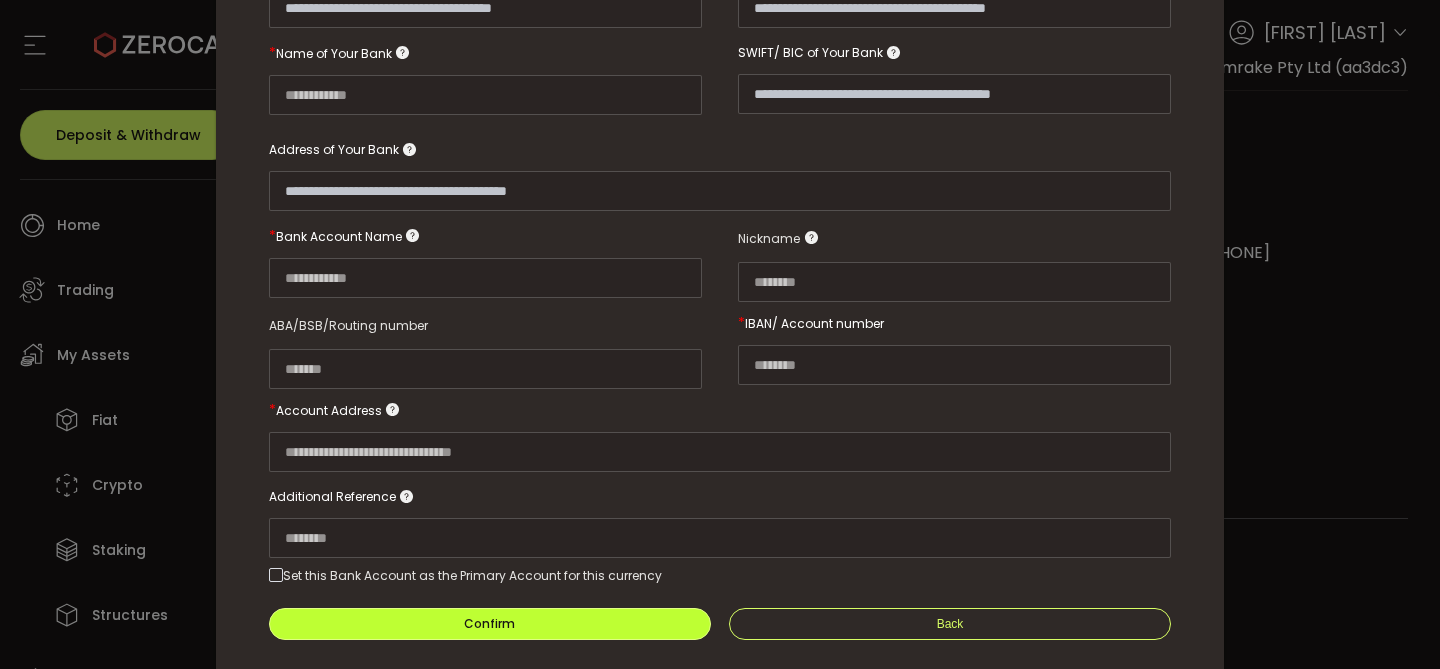 click on "Confirm" at bounding box center [490, 624] 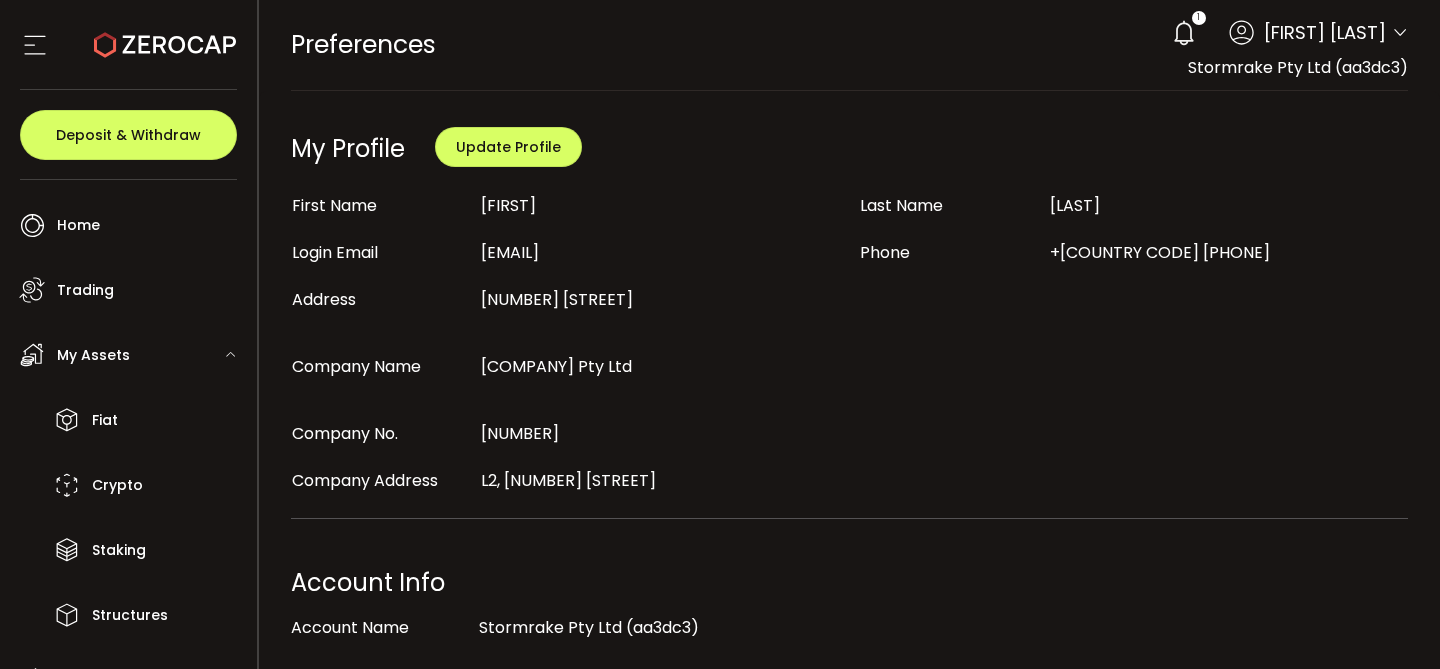 click 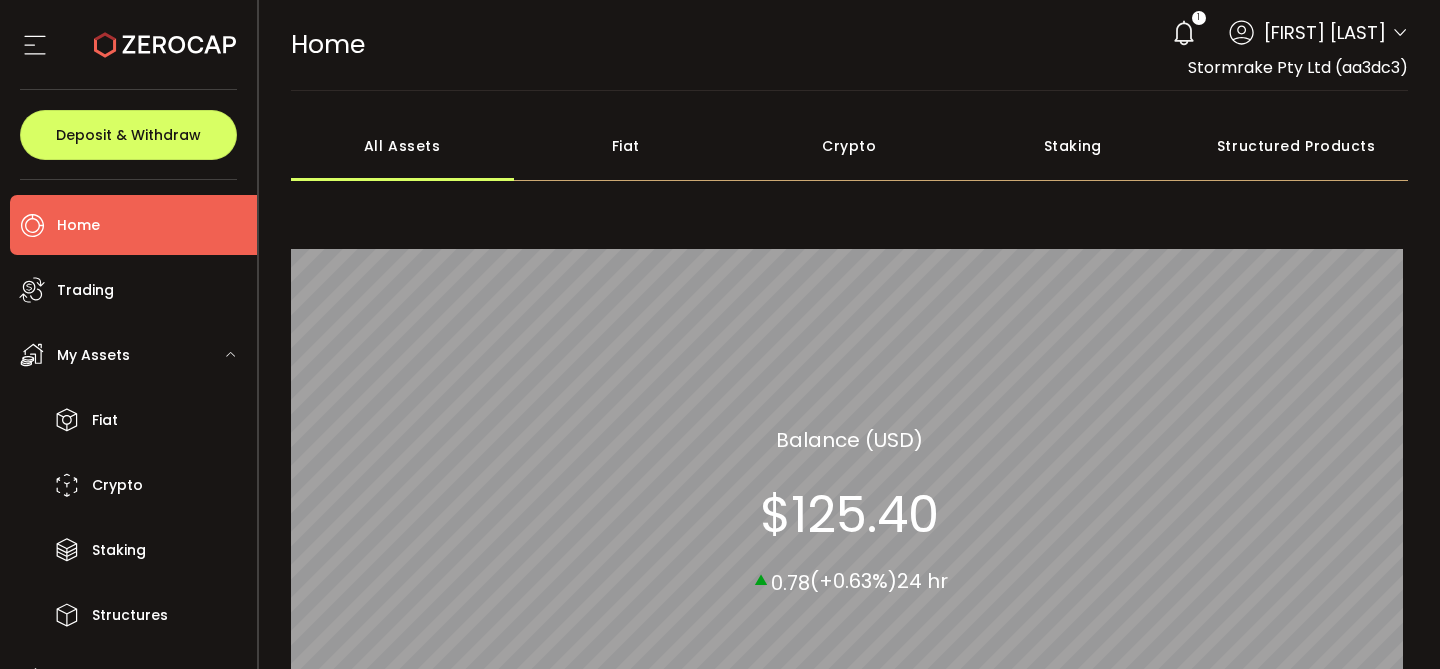 click 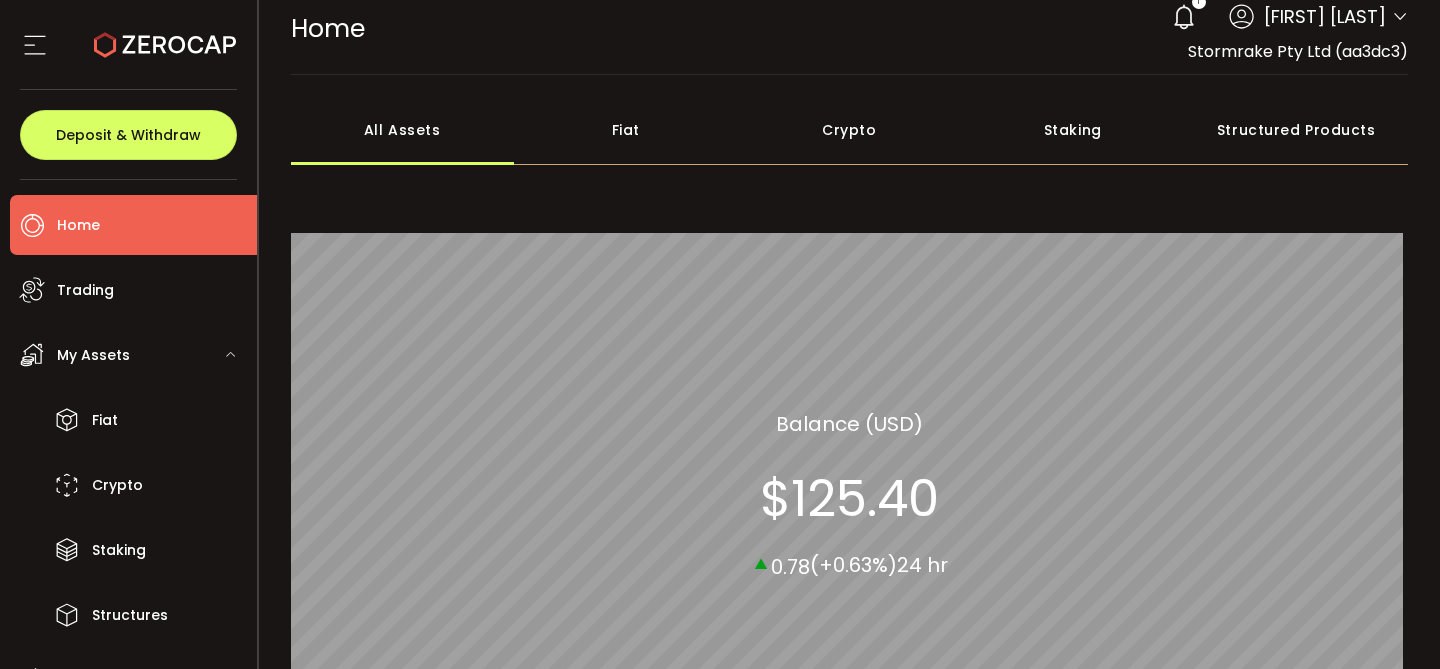 scroll, scrollTop: 0, scrollLeft: 0, axis: both 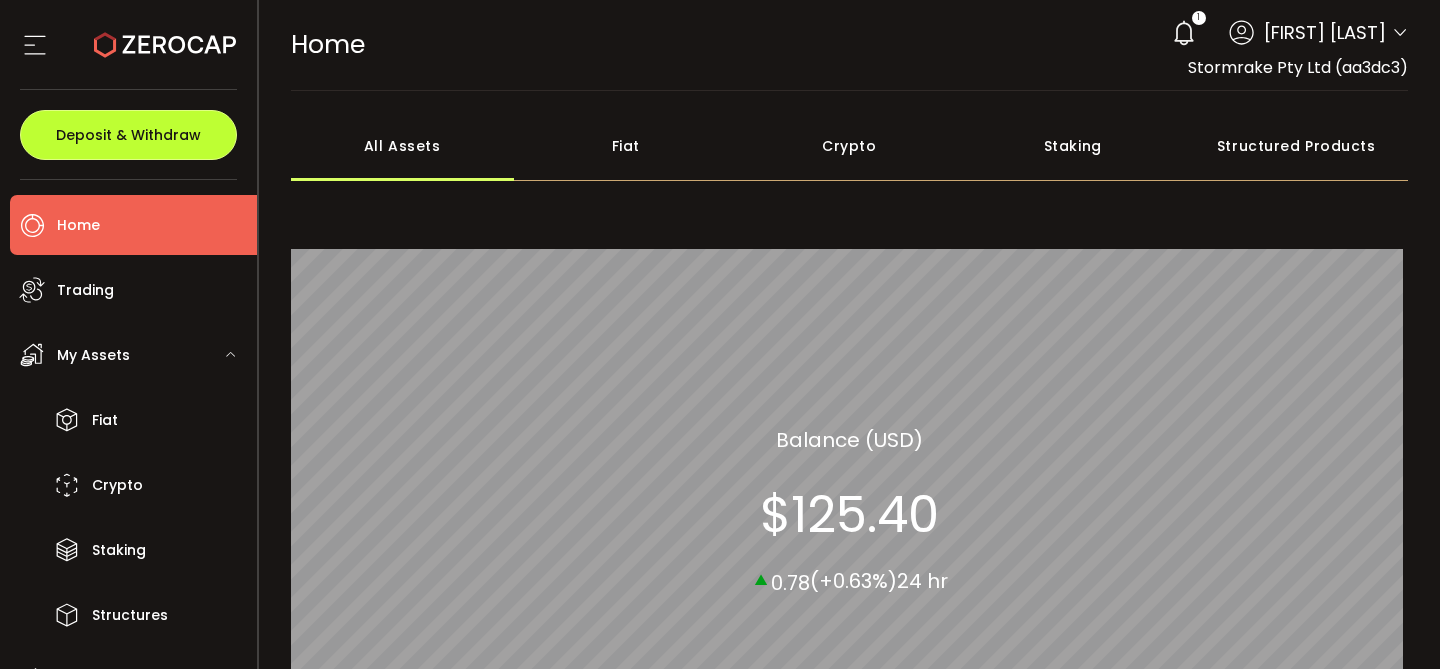 click on "Deposit & Withdraw" at bounding box center [128, 135] 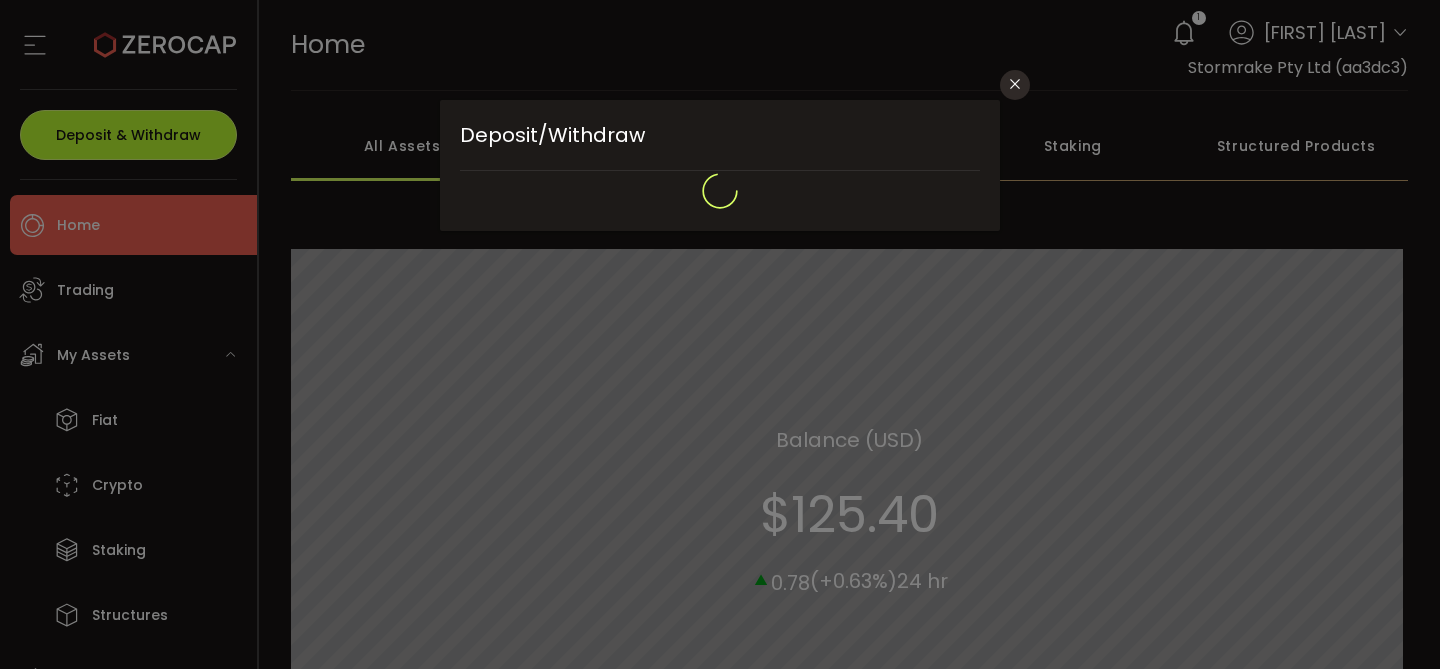 type on "*******" 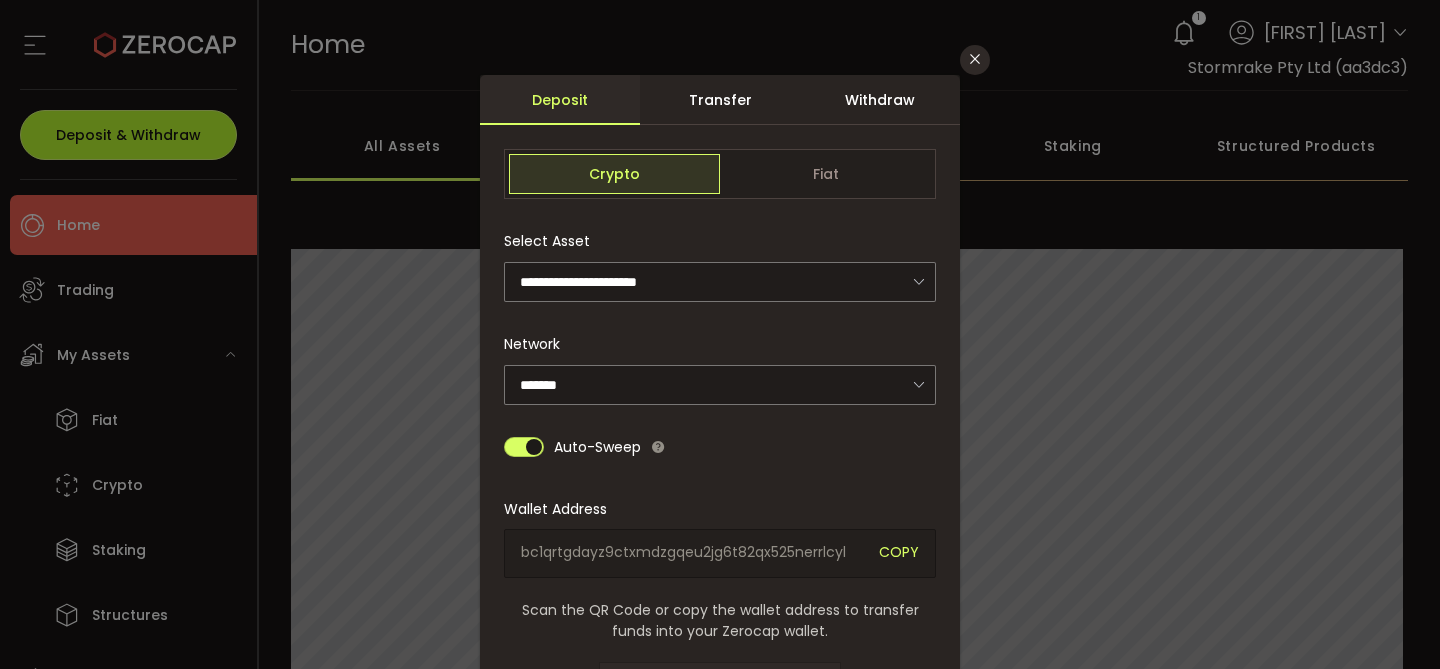 scroll, scrollTop: 27, scrollLeft: 0, axis: vertical 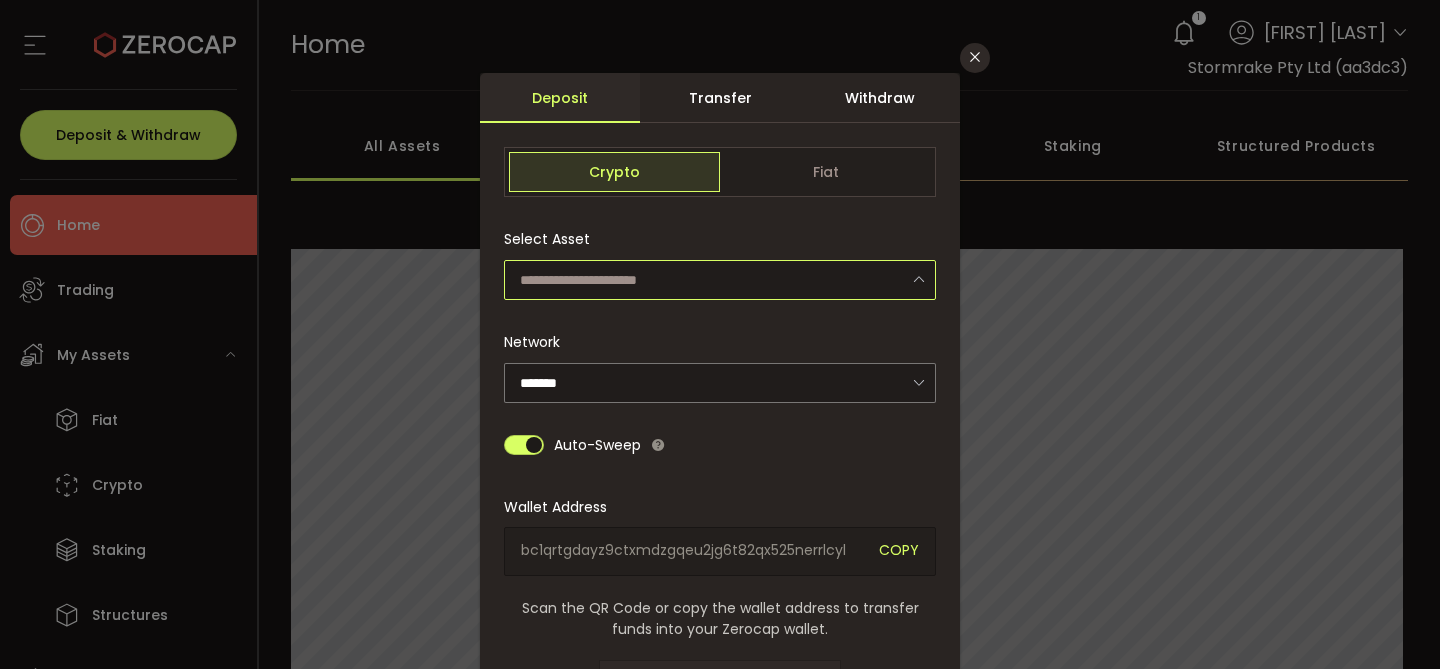 click at bounding box center (720, 280) 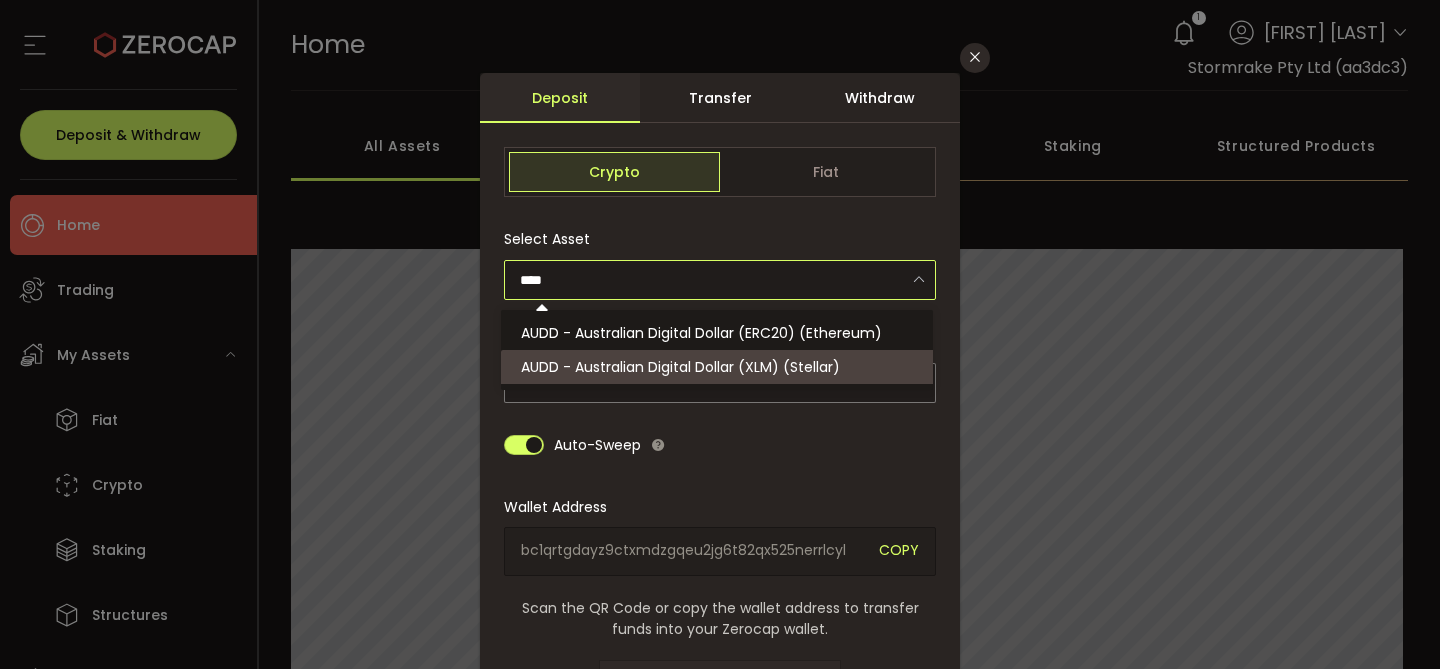 click on "AUDD - Australian Digital Dollar (XLM) (Stellar)" at bounding box center (680, 367) 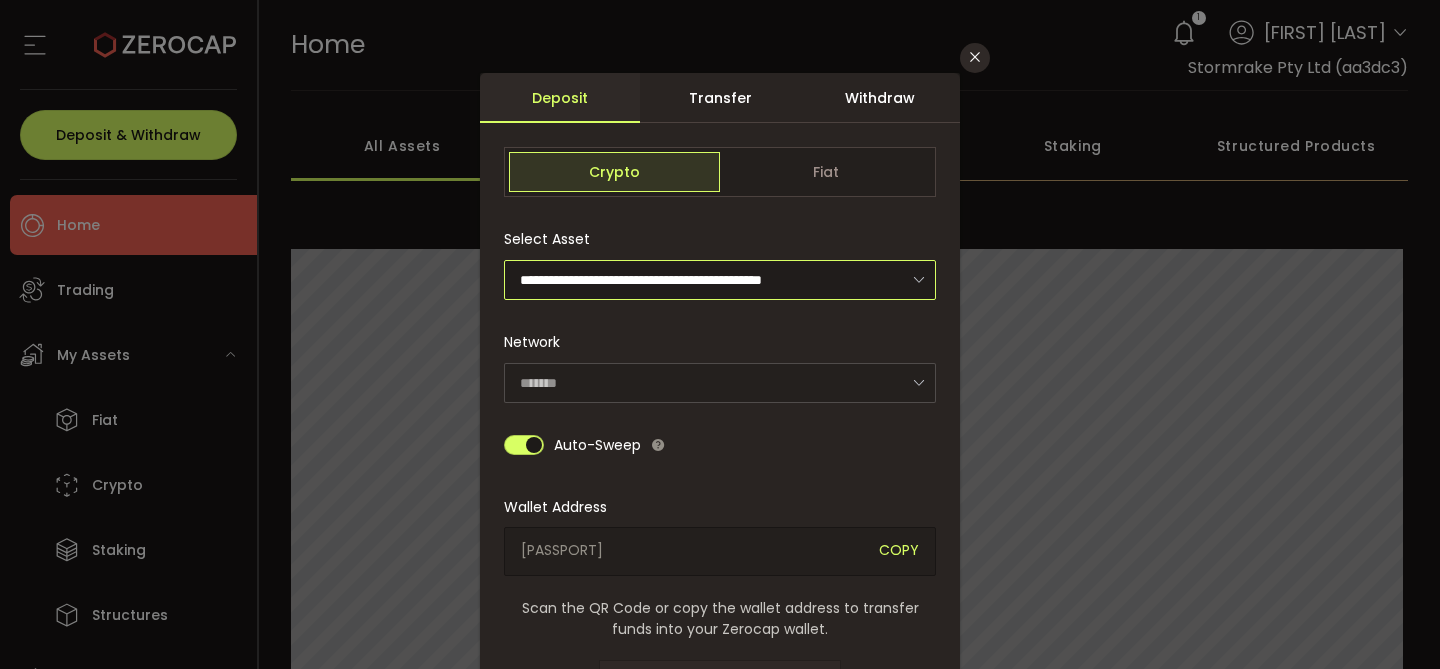 type on "*******" 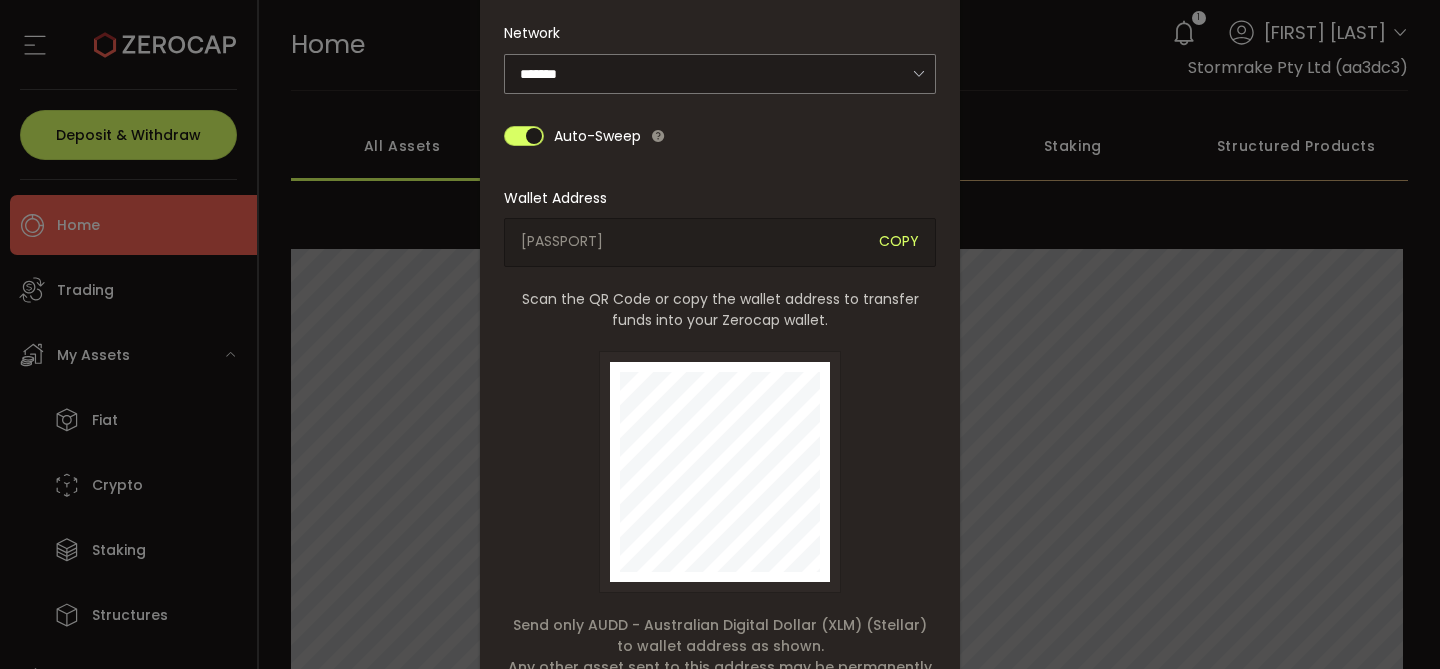 scroll, scrollTop: 334, scrollLeft: 0, axis: vertical 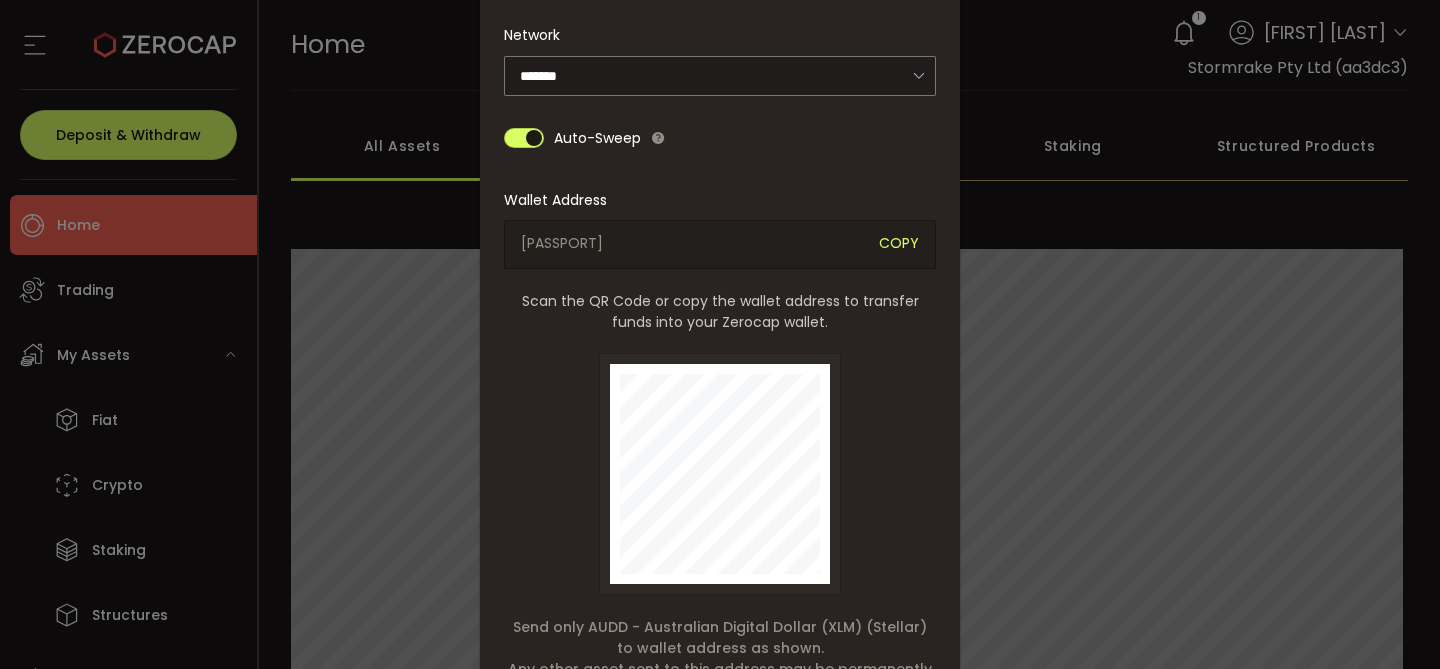 click on "COPY" at bounding box center (899, 244) 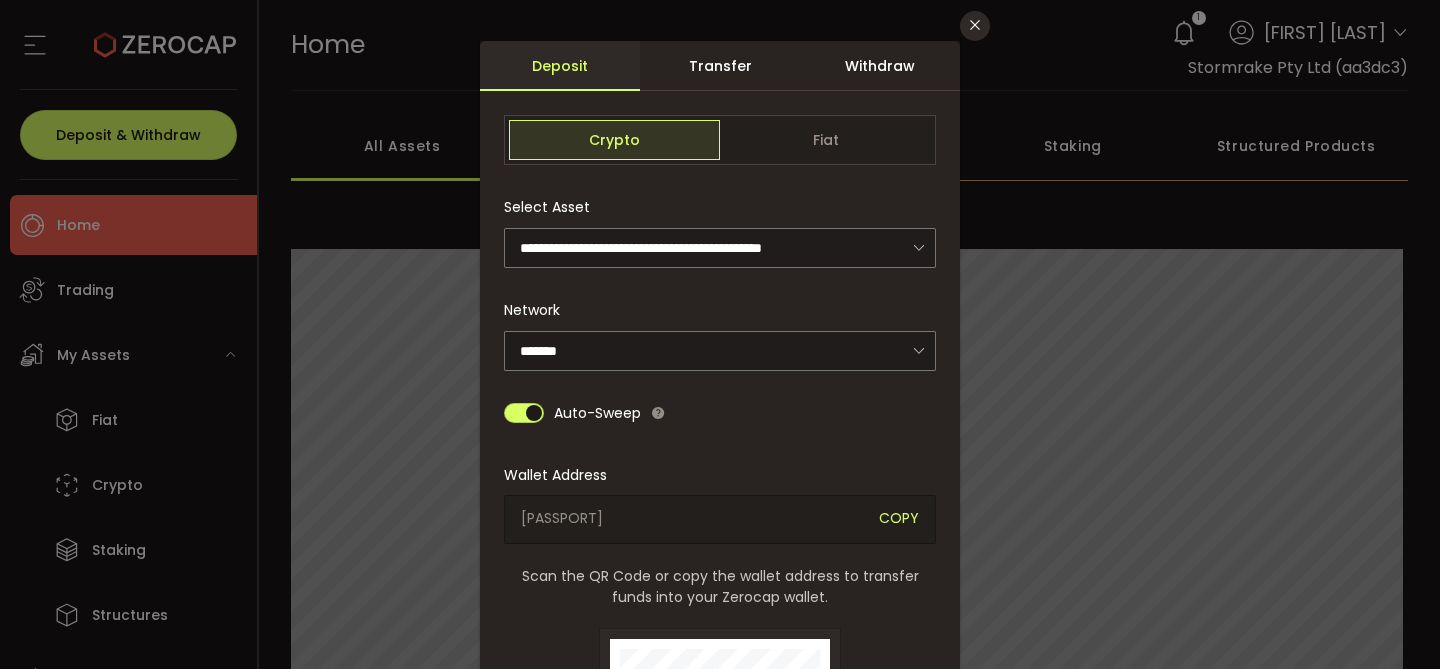 scroll, scrollTop: 41, scrollLeft: 0, axis: vertical 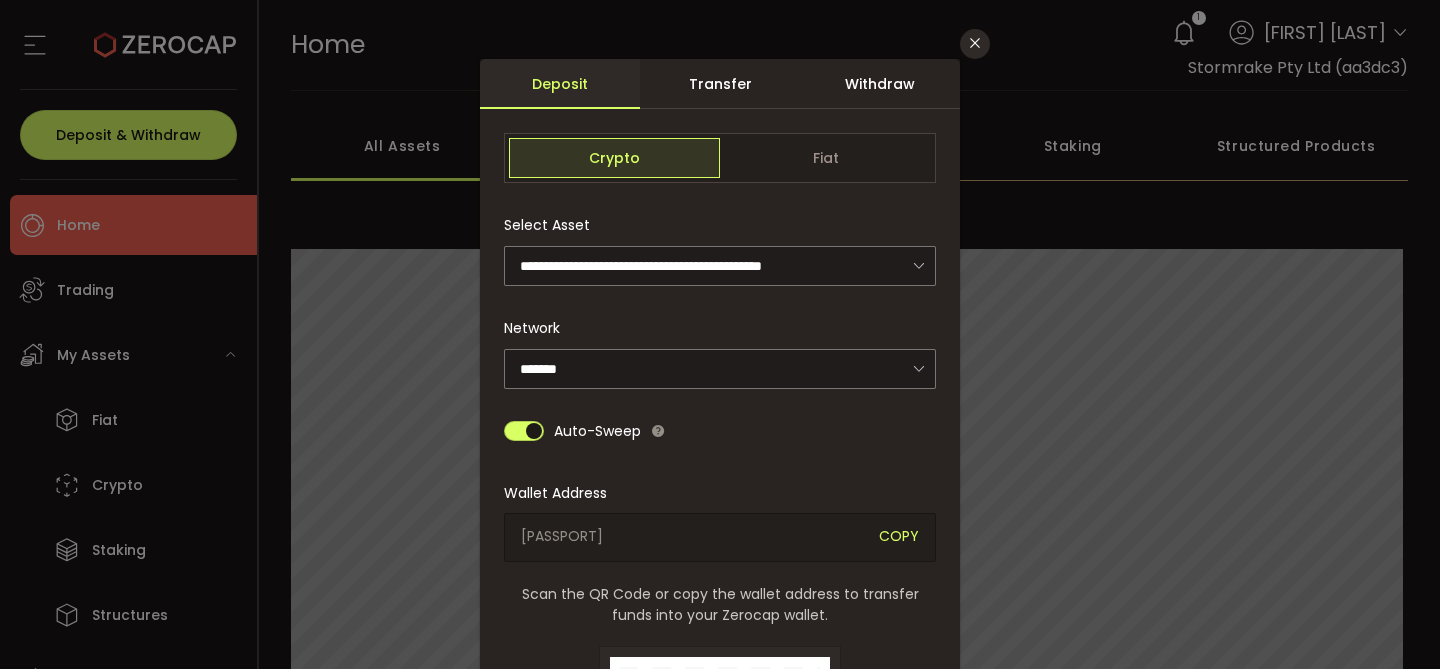 click on "Withdraw" at bounding box center [880, 84] 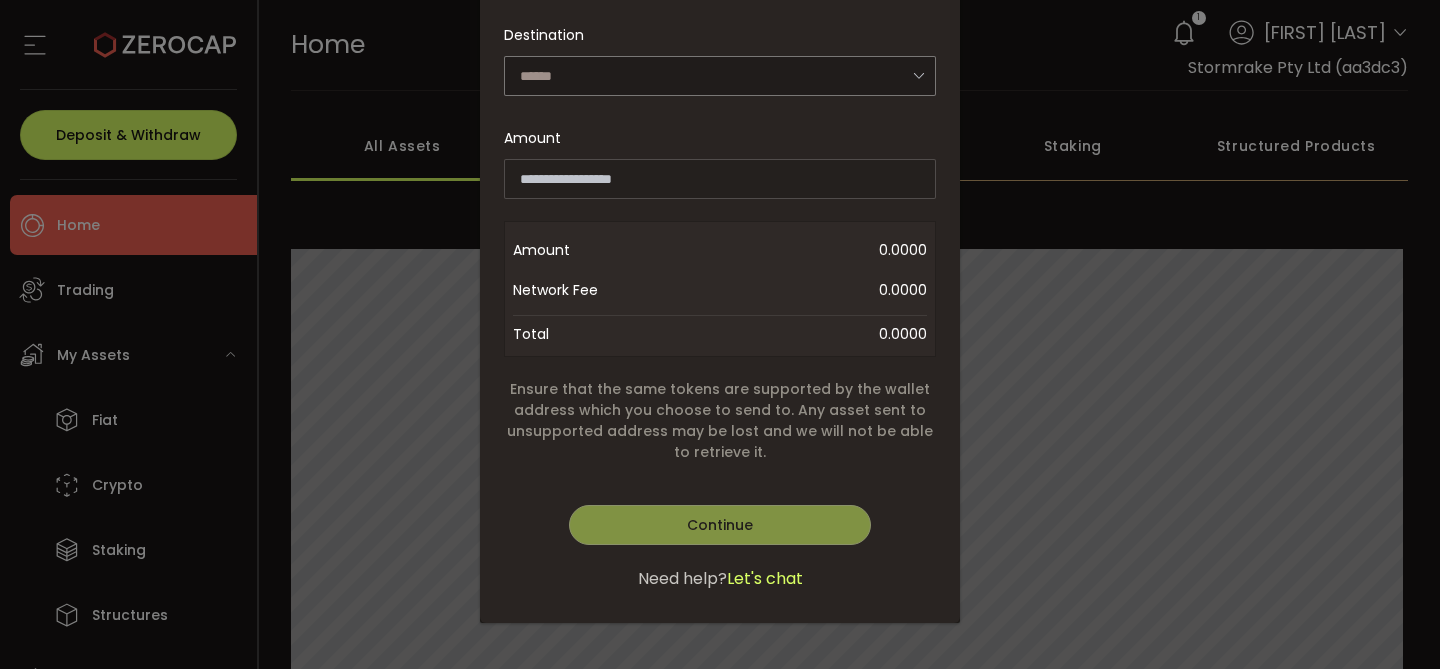 scroll, scrollTop: 0, scrollLeft: 0, axis: both 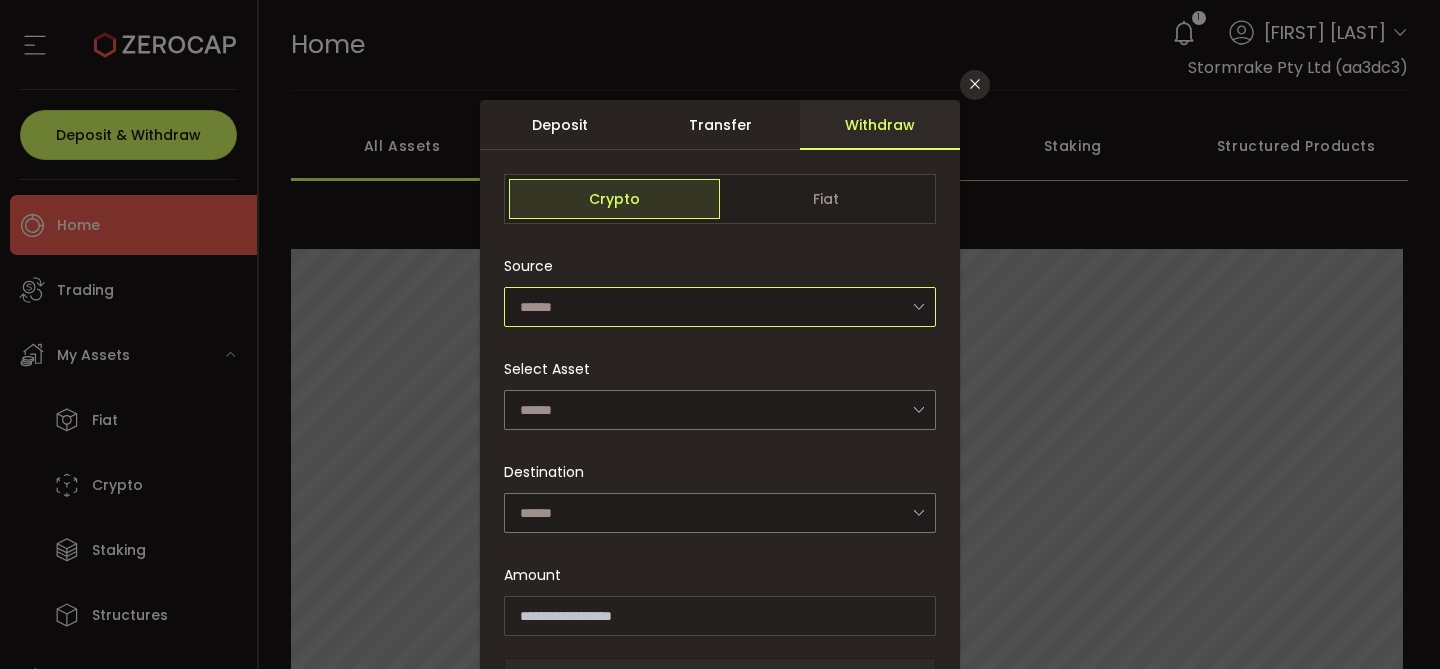 click at bounding box center [720, 307] 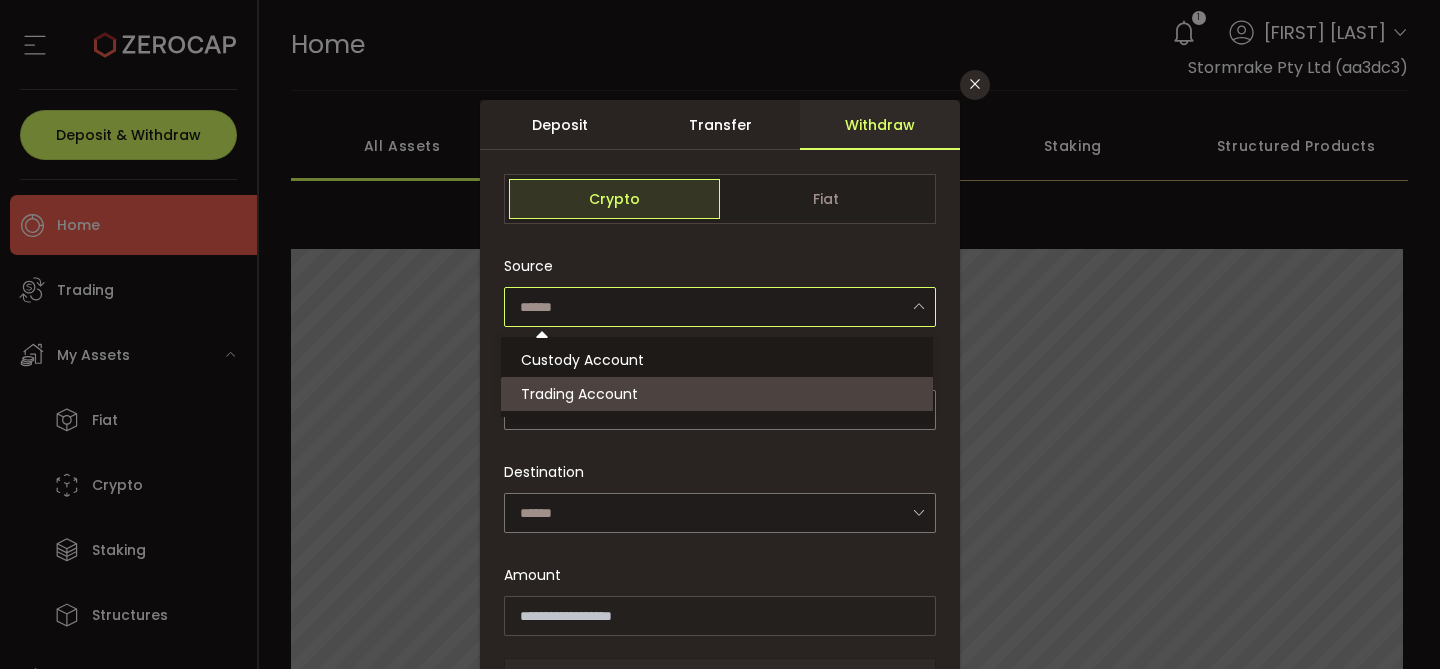 click on "Trading Account" at bounding box center [720, 394] 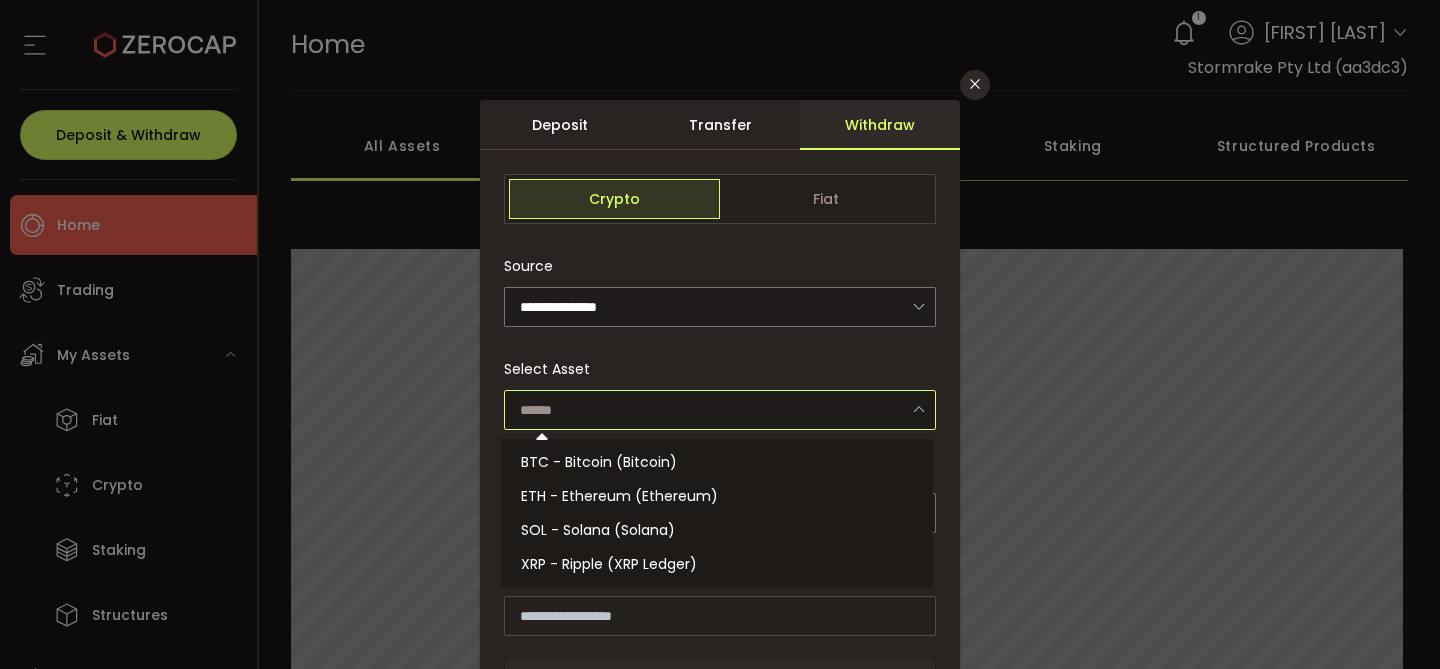 click at bounding box center (720, 410) 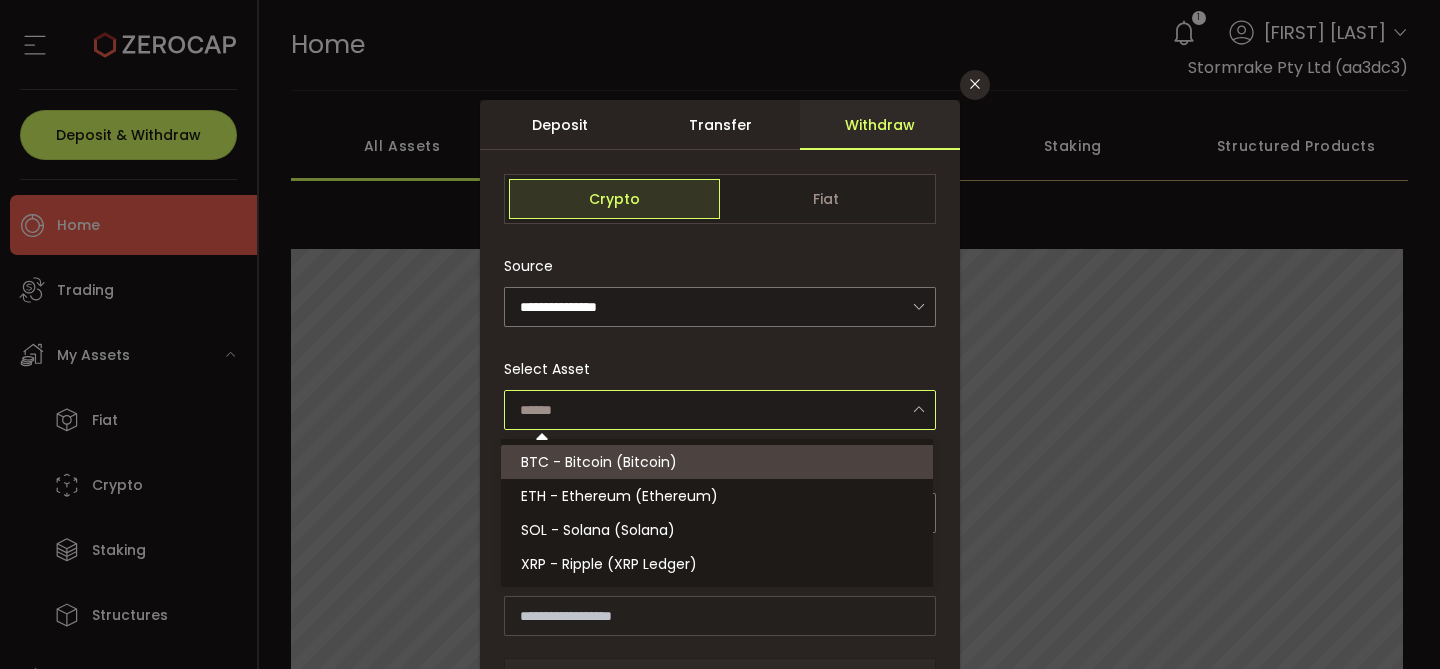 click on "Select Asset" at bounding box center (720, 389) 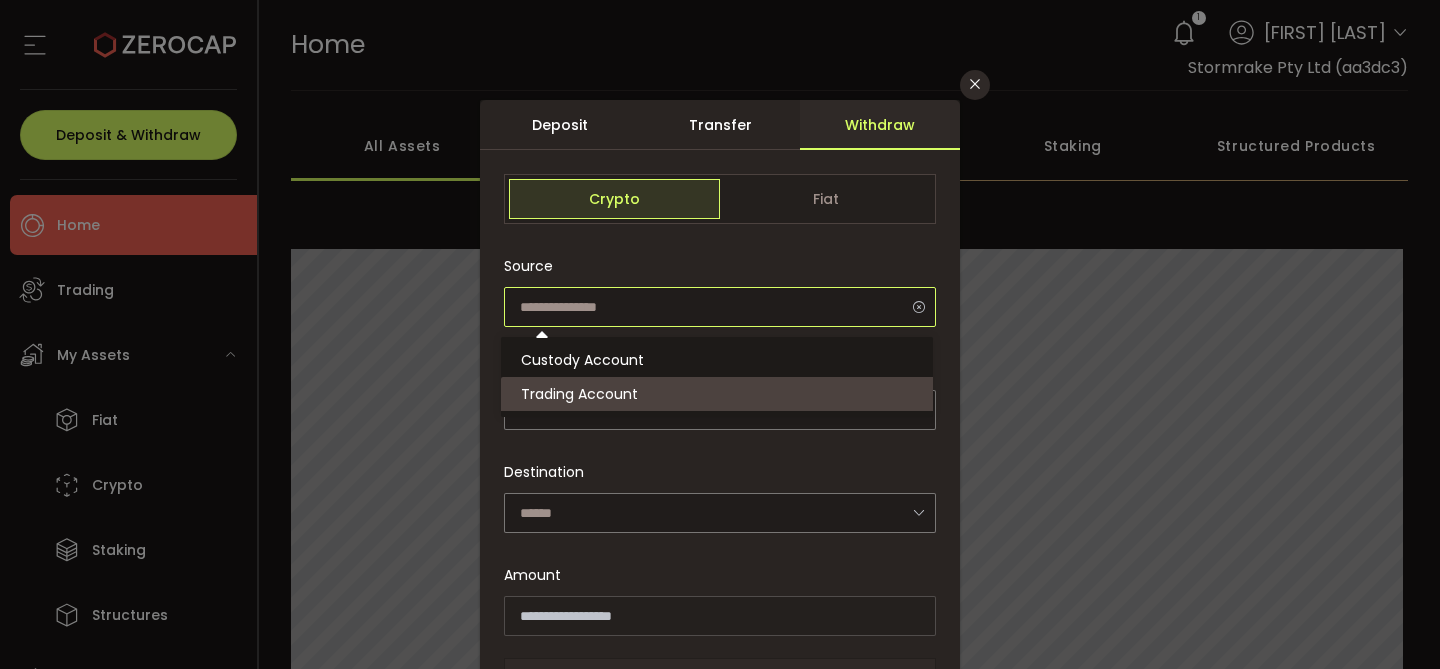 click at bounding box center (720, 307) 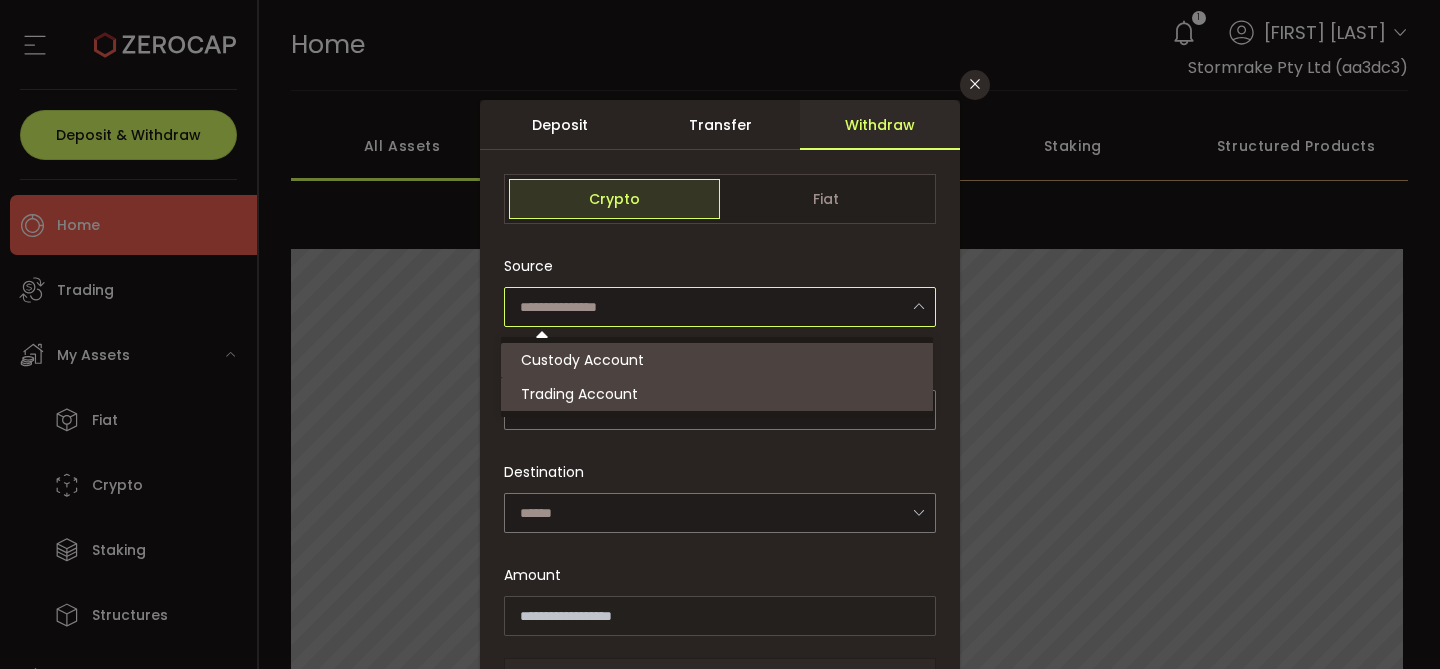 click on "Custody Account" at bounding box center [720, 360] 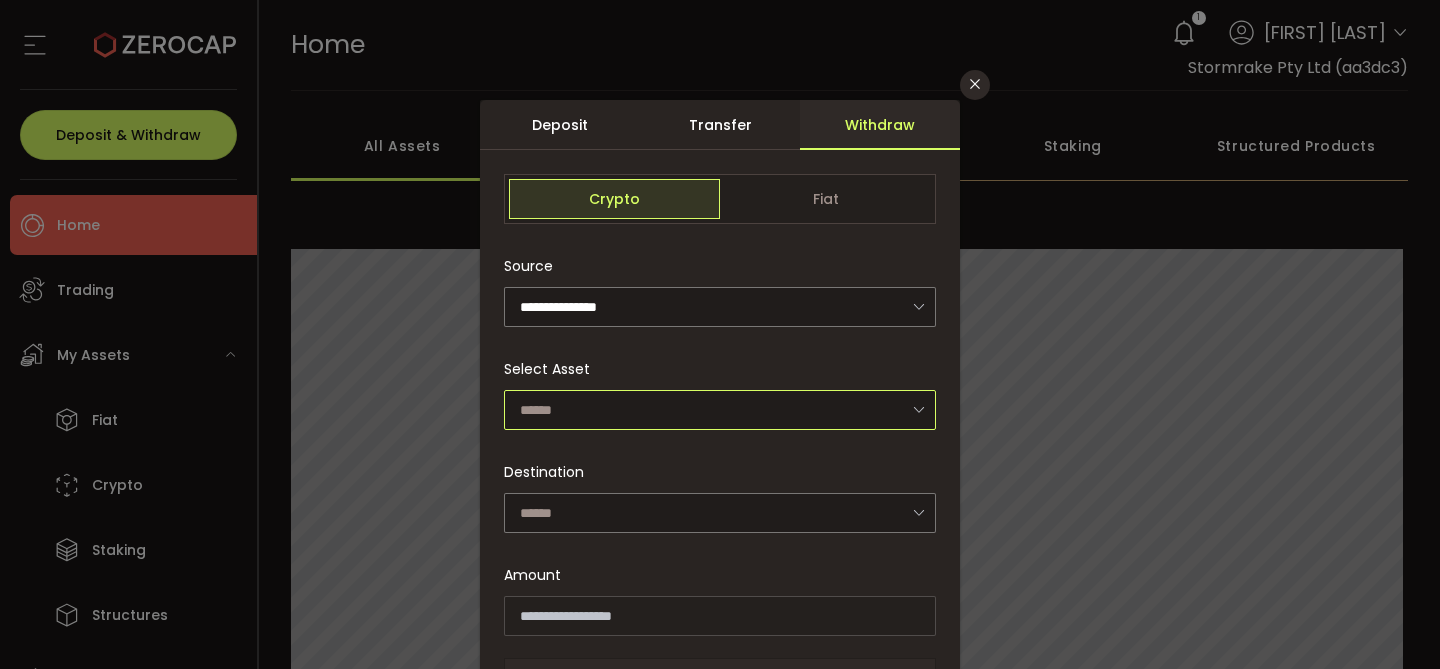 click at bounding box center [720, 410] 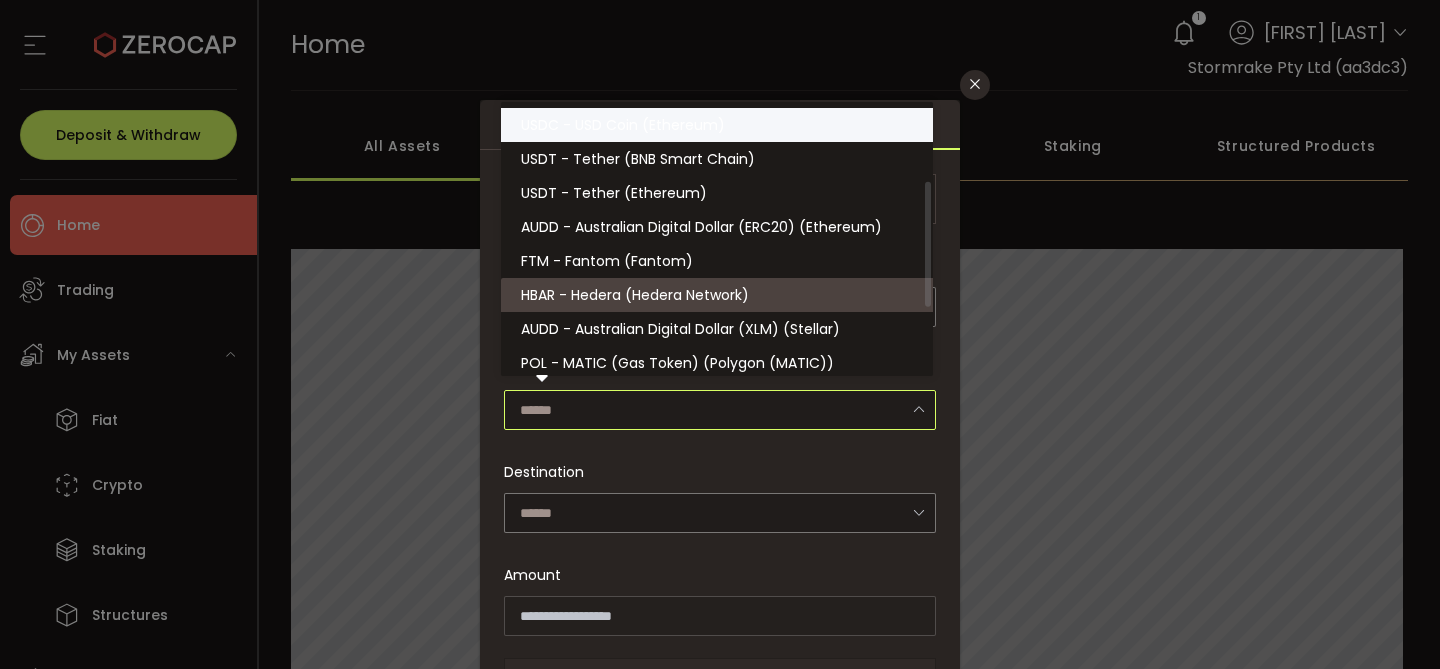 scroll, scrollTop: 175, scrollLeft: 0, axis: vertical 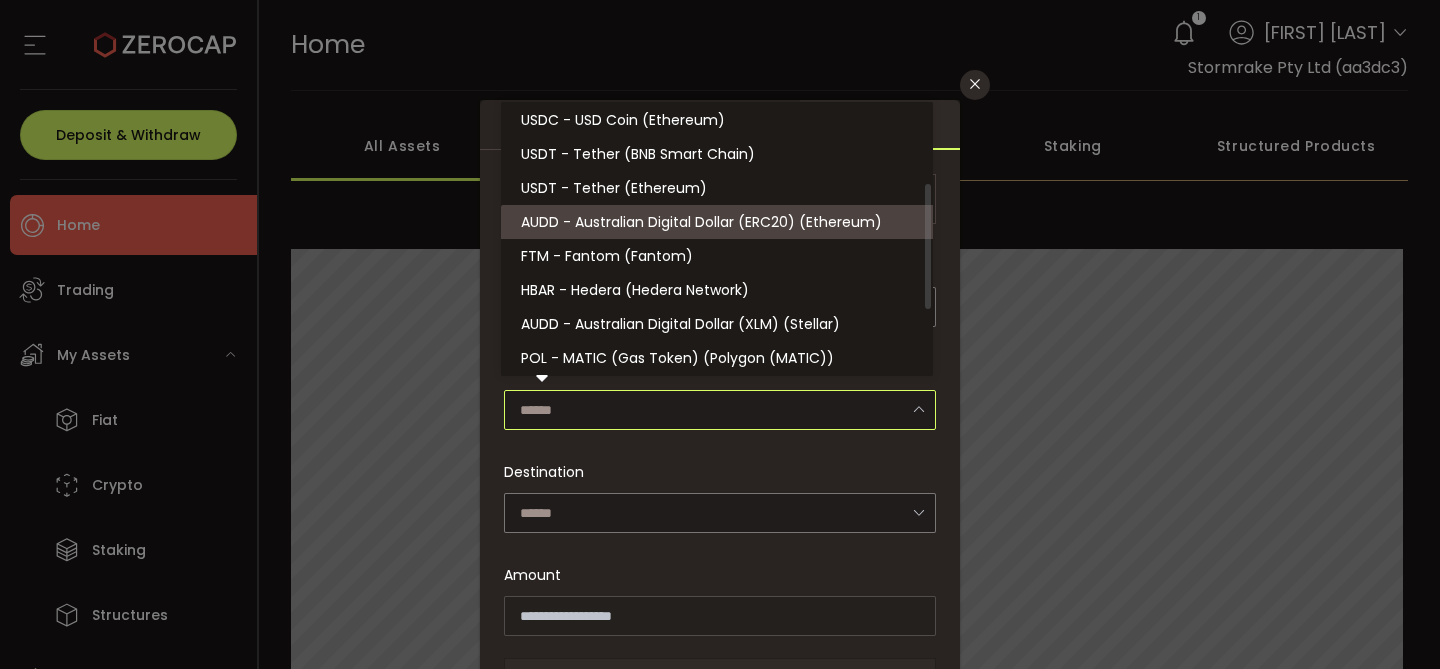 click on "AUDD - Australian Digital Dollar (ERC20) (Ethereum)" at bounding box center [701, 222] 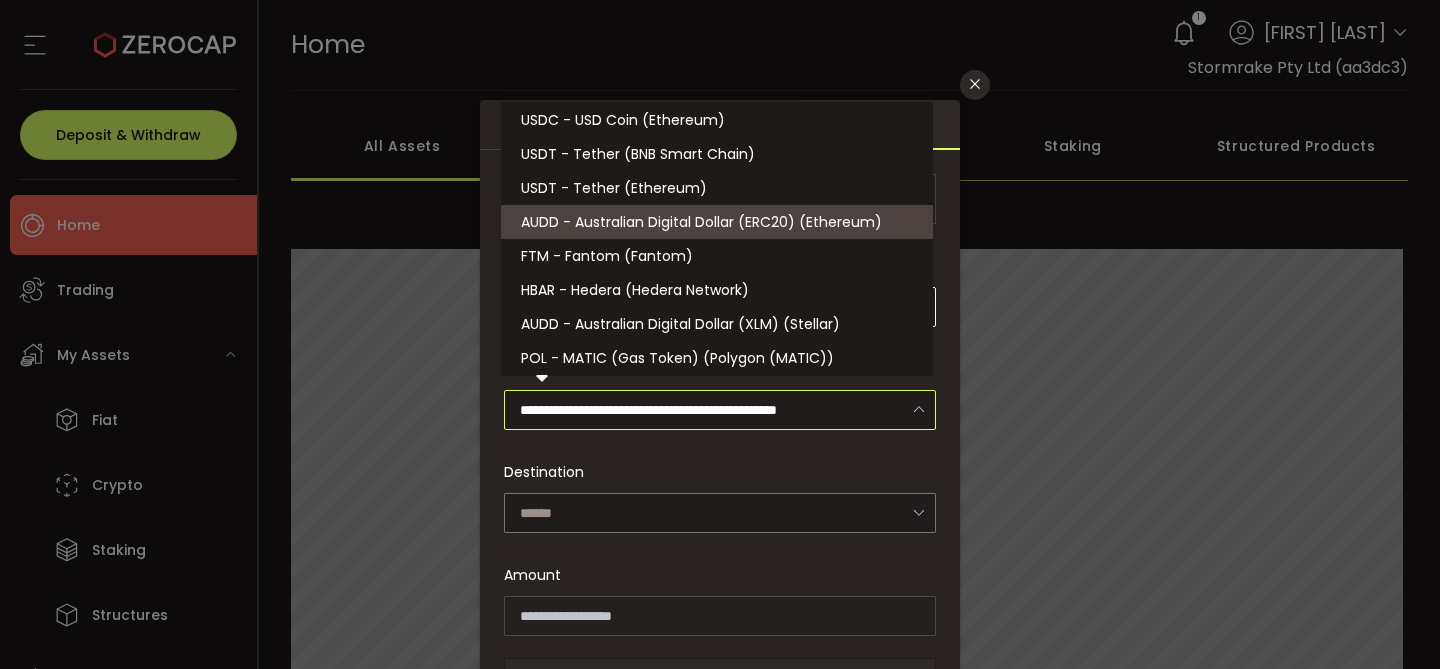 type on "********" 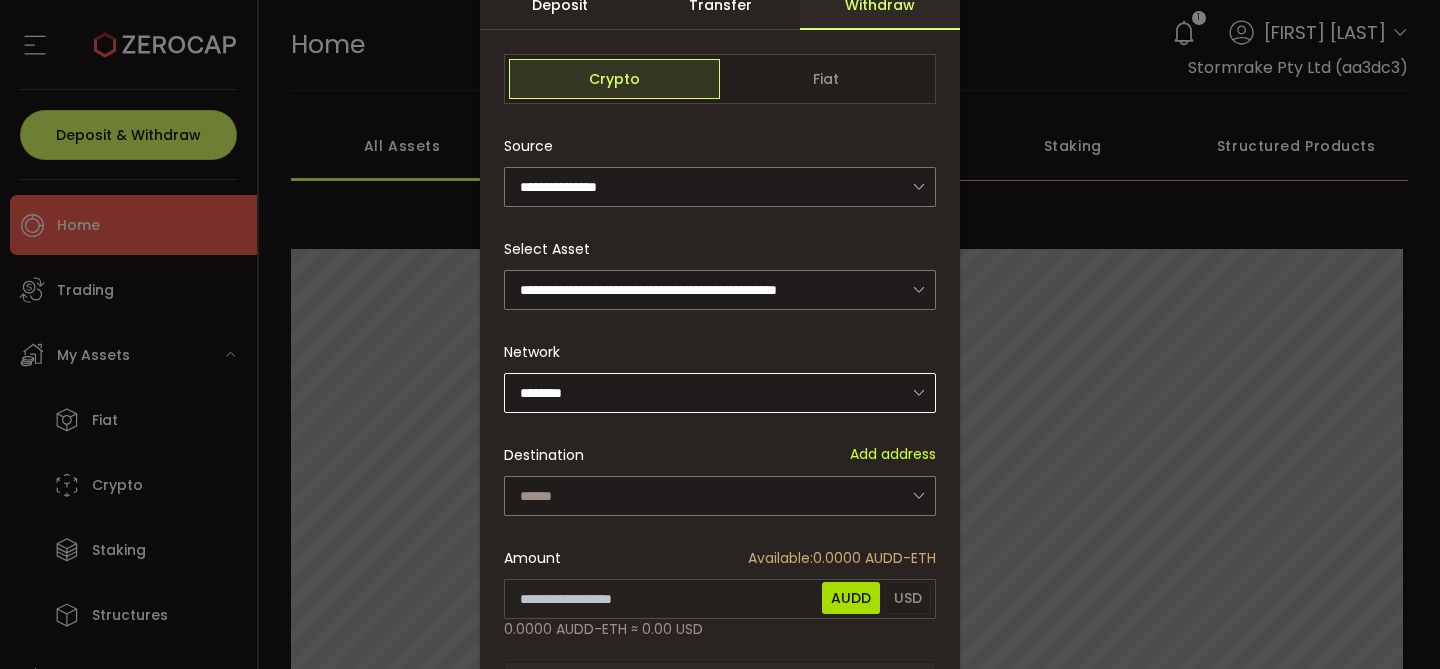scroll, scrollTop: 133, scrollLeft: 0, axis: vertical 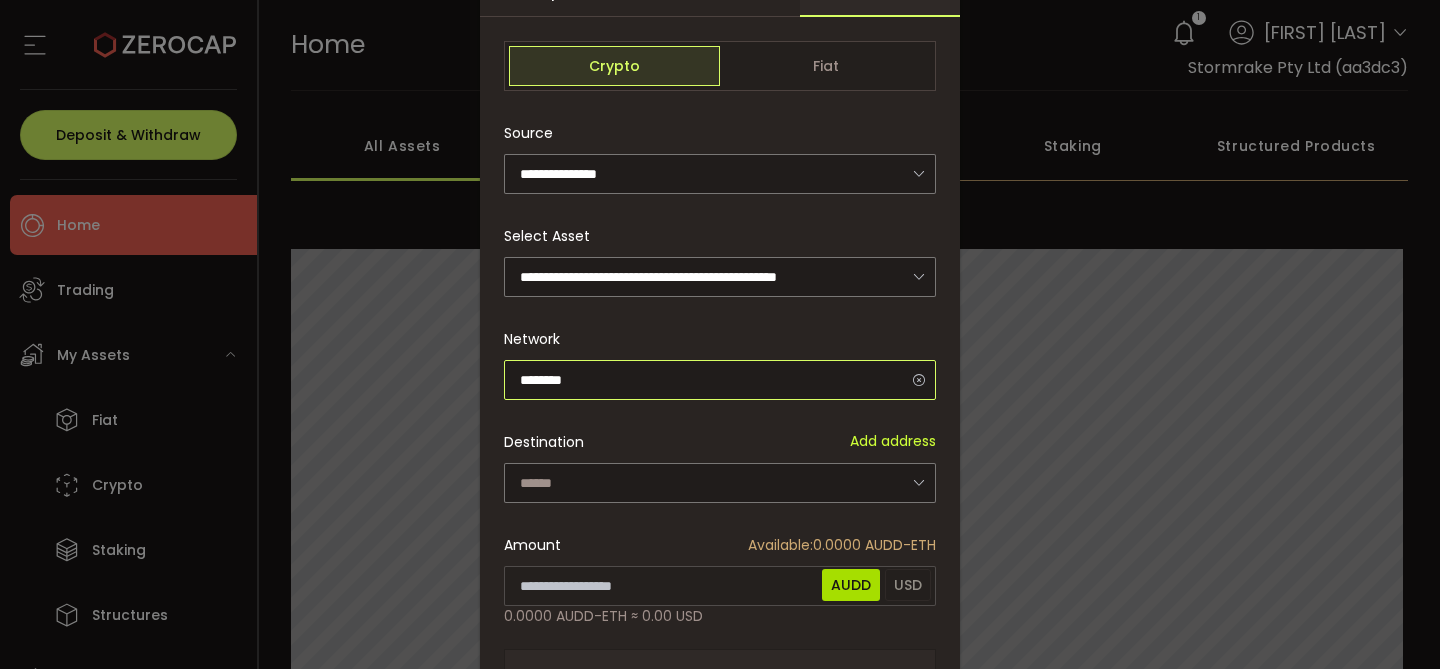 type 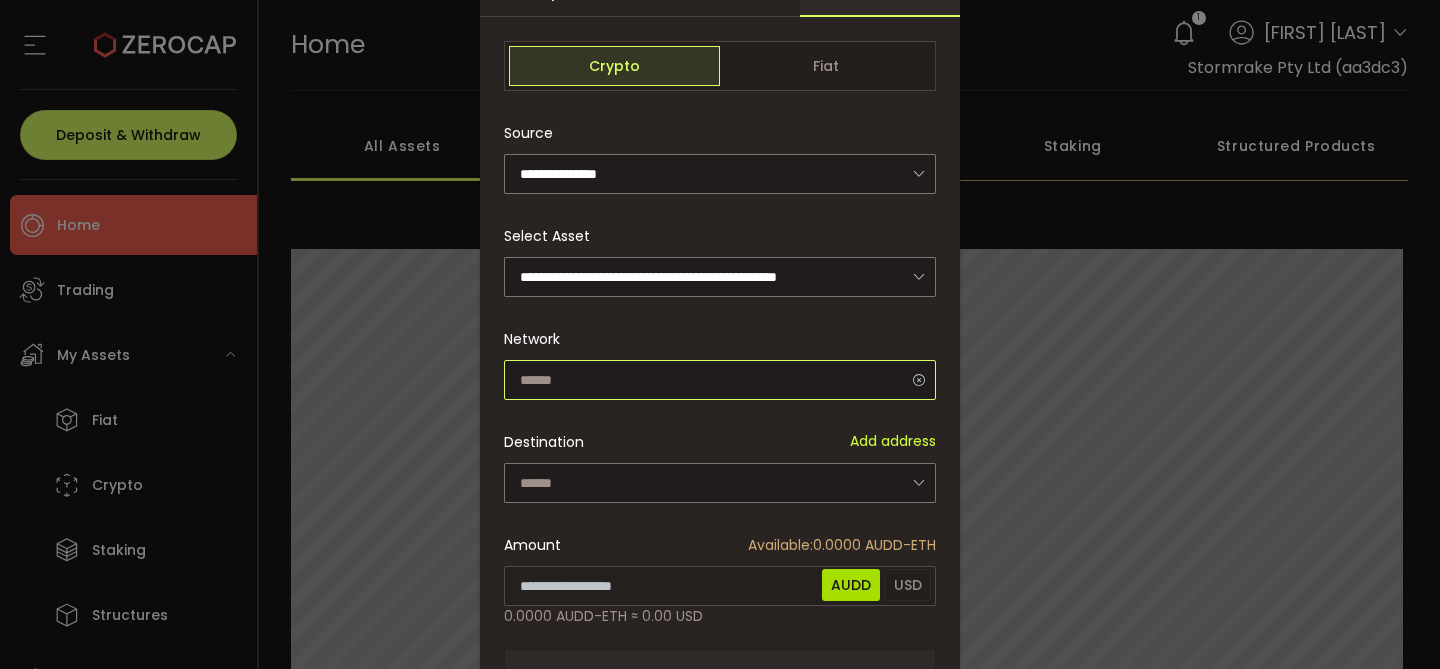 click at bounding box center (720, 380) 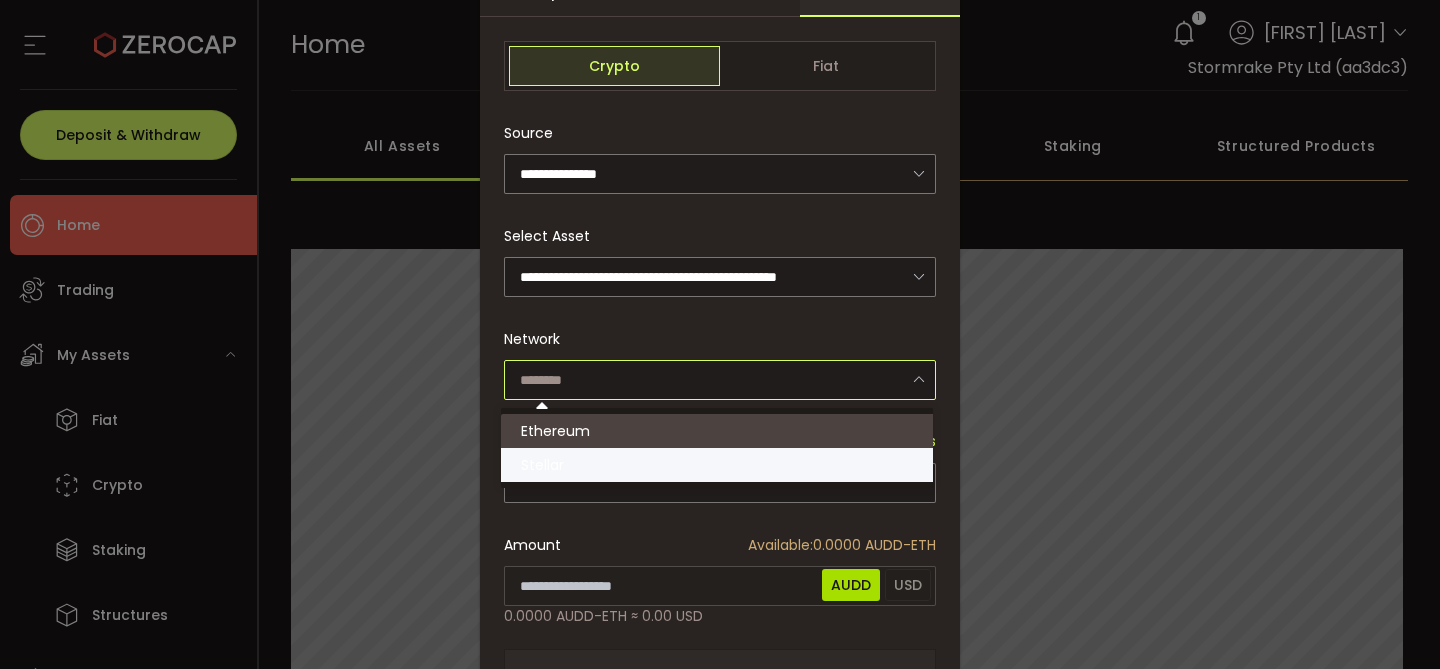 click on "Stellar" at bounding box center [720, 465] 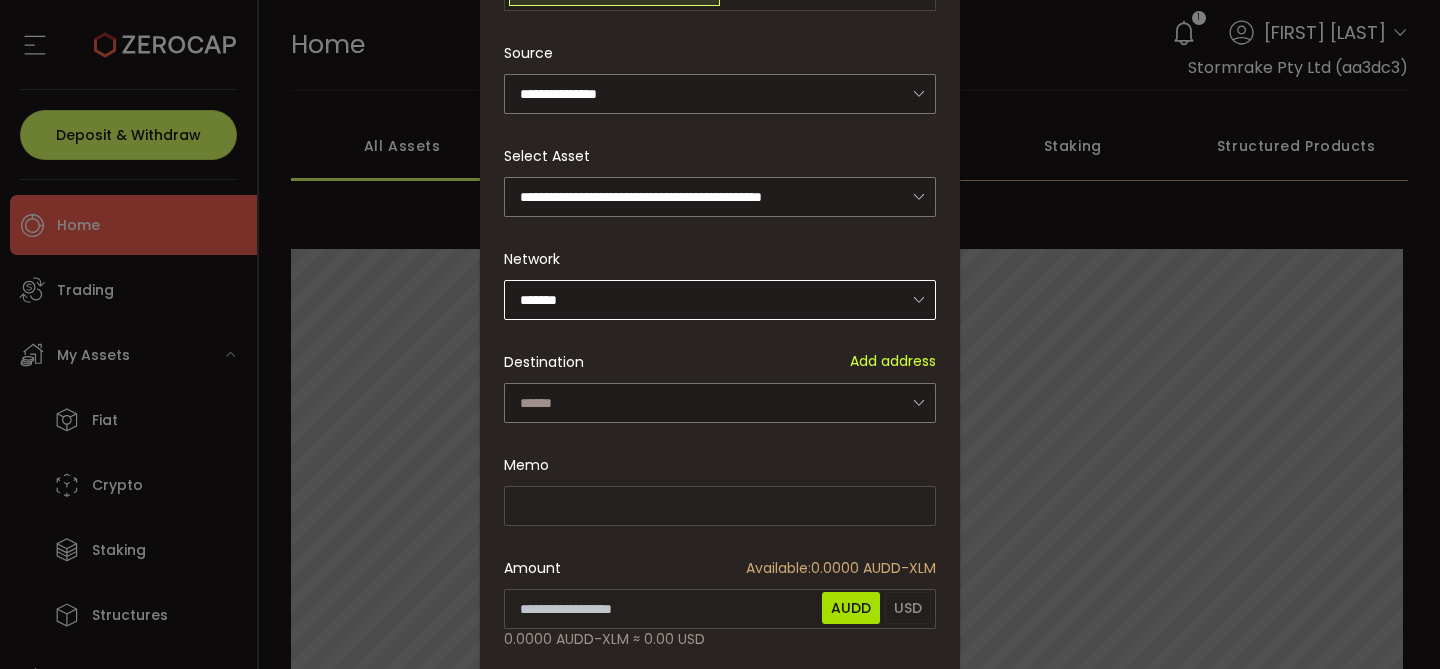 scroll, scrollTop: 0, scrollLeft: 0, axis: both 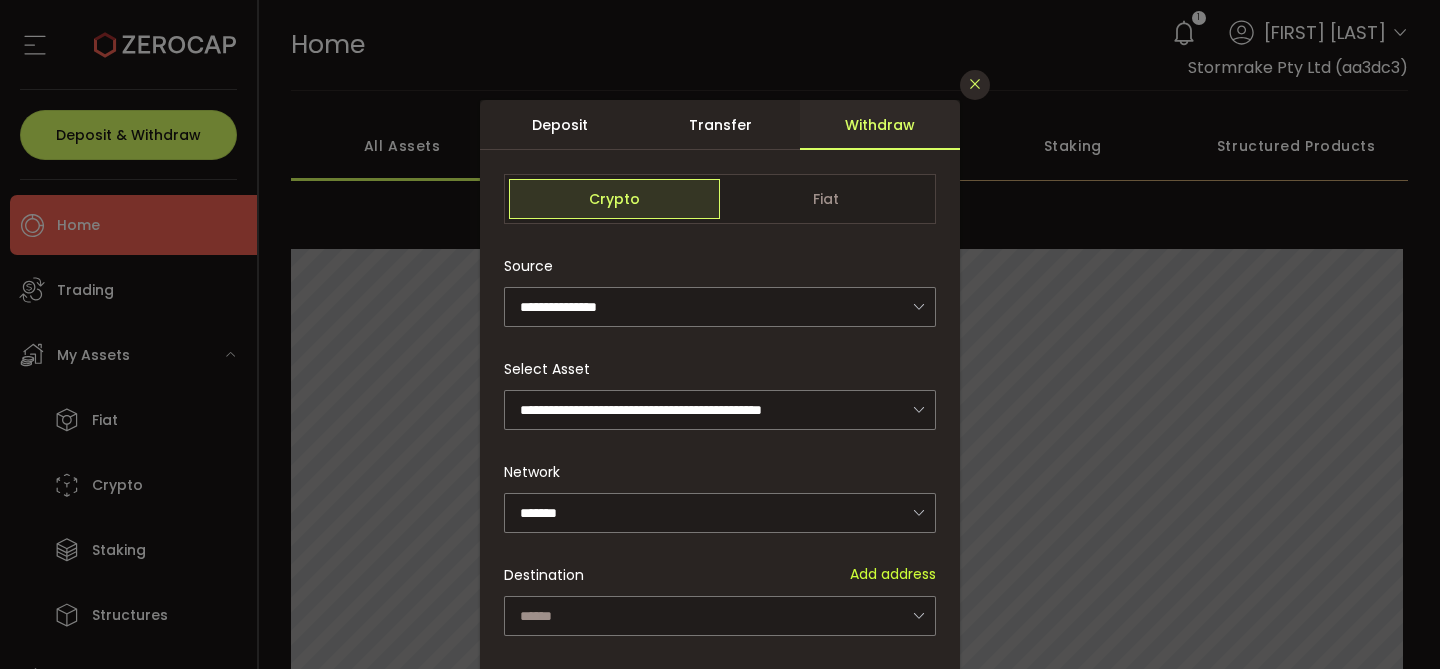 click at bounding box center [975, 84] 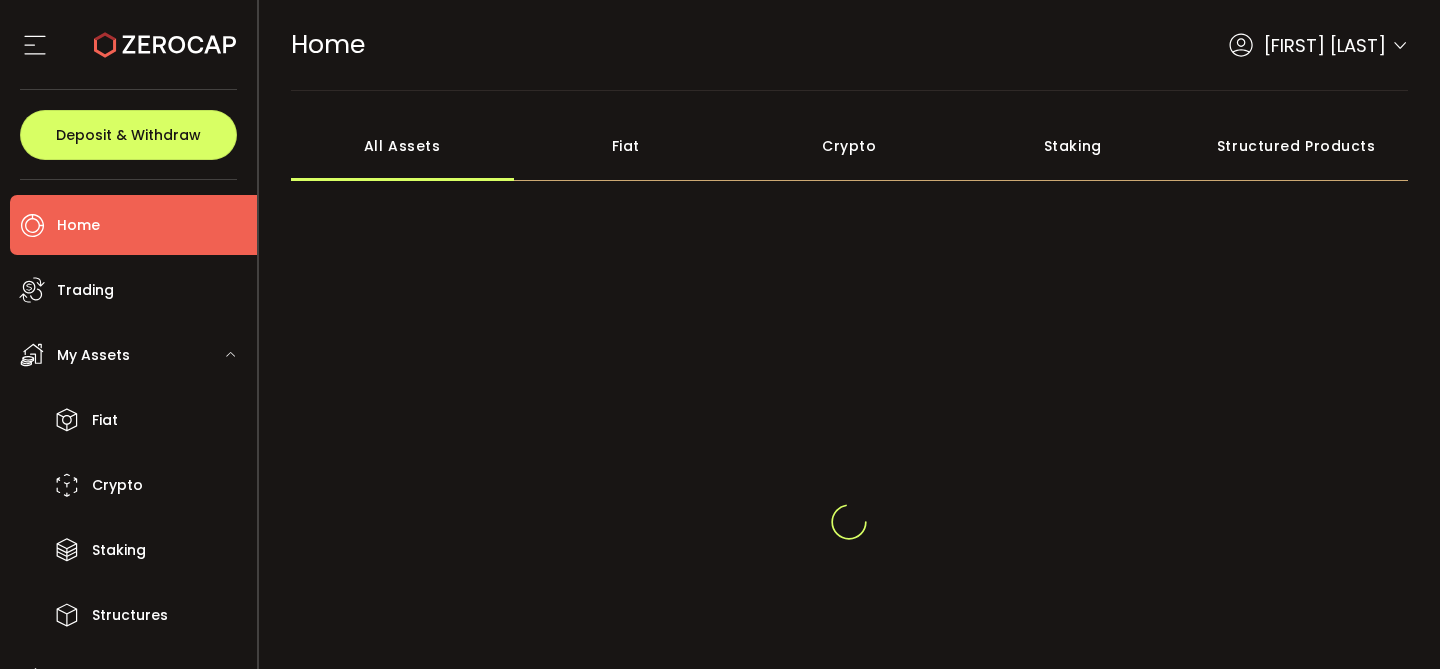 scroll, scrollTop: 0, scrollLeft: 0, axis: both 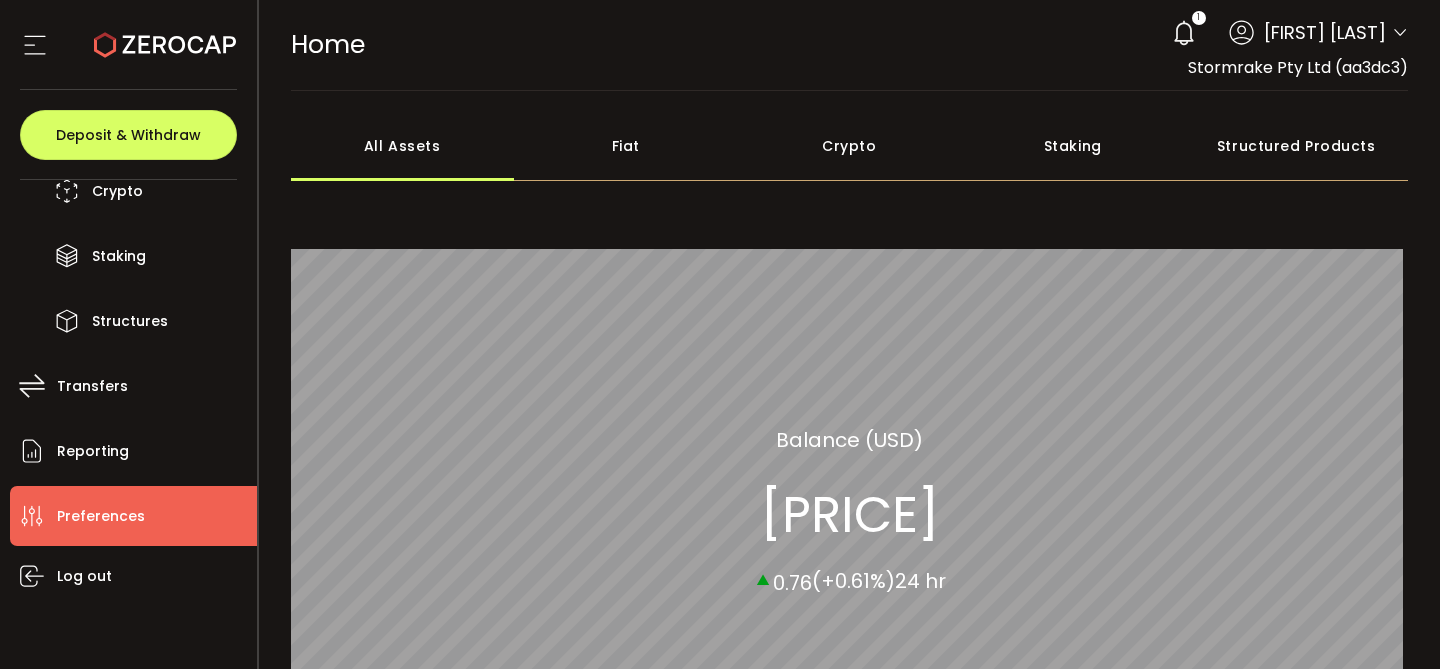 click on "Preferences" at bounding box center (133, 516) 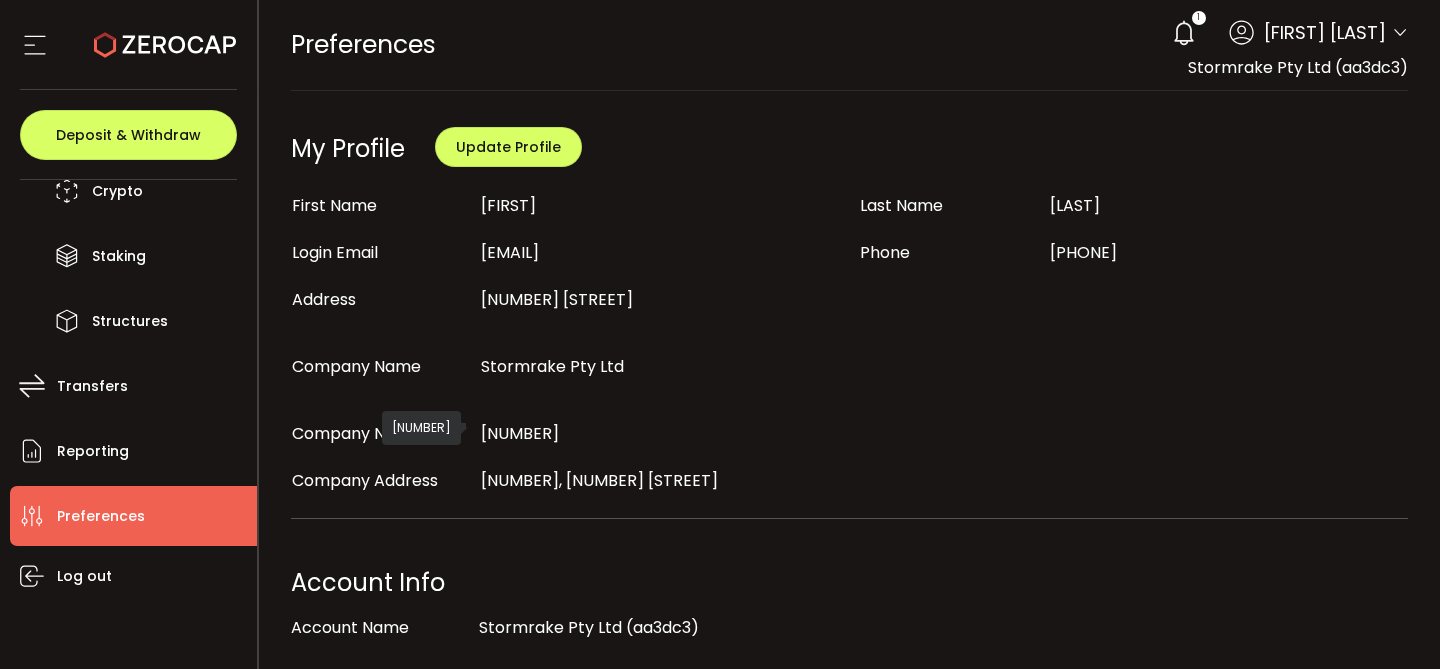 scroll, scrollTop: 0, scrollLeft: 0, axis: both 